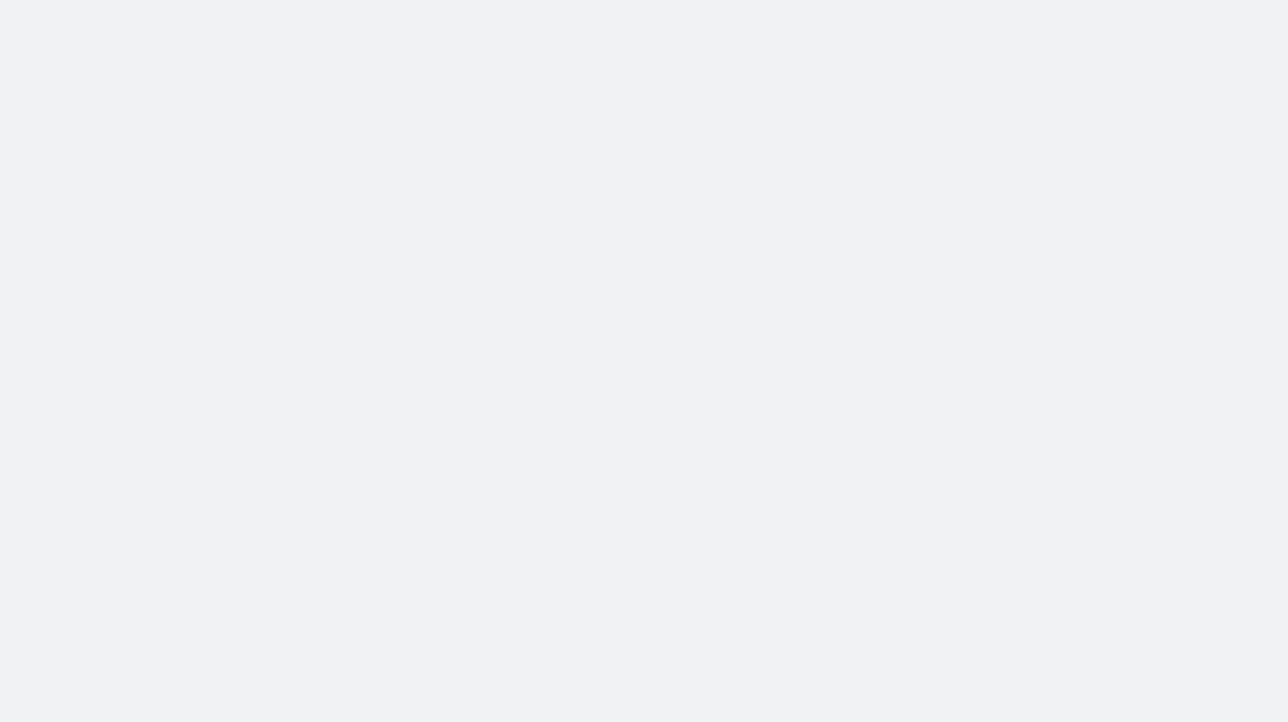 scroll, scrollTop: 0, scrollLeft: 0, axis: both 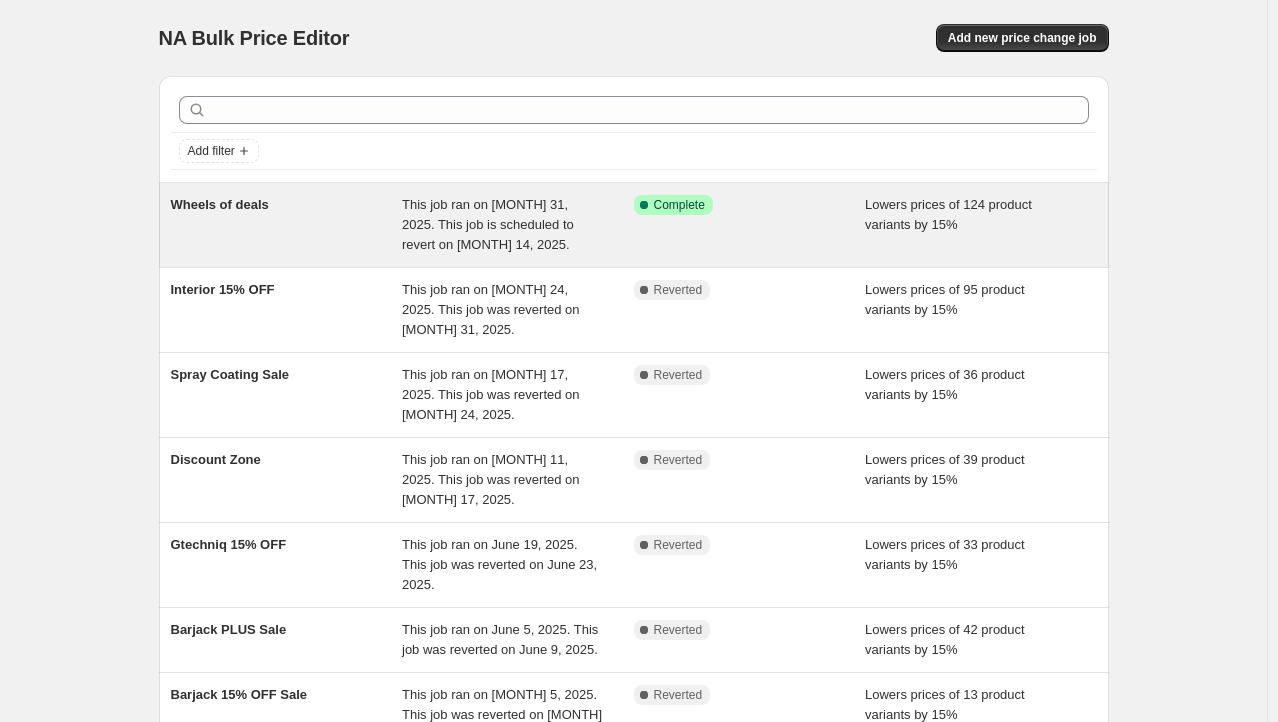 click on "Wheels of deals" at bounding box center (287, 225) 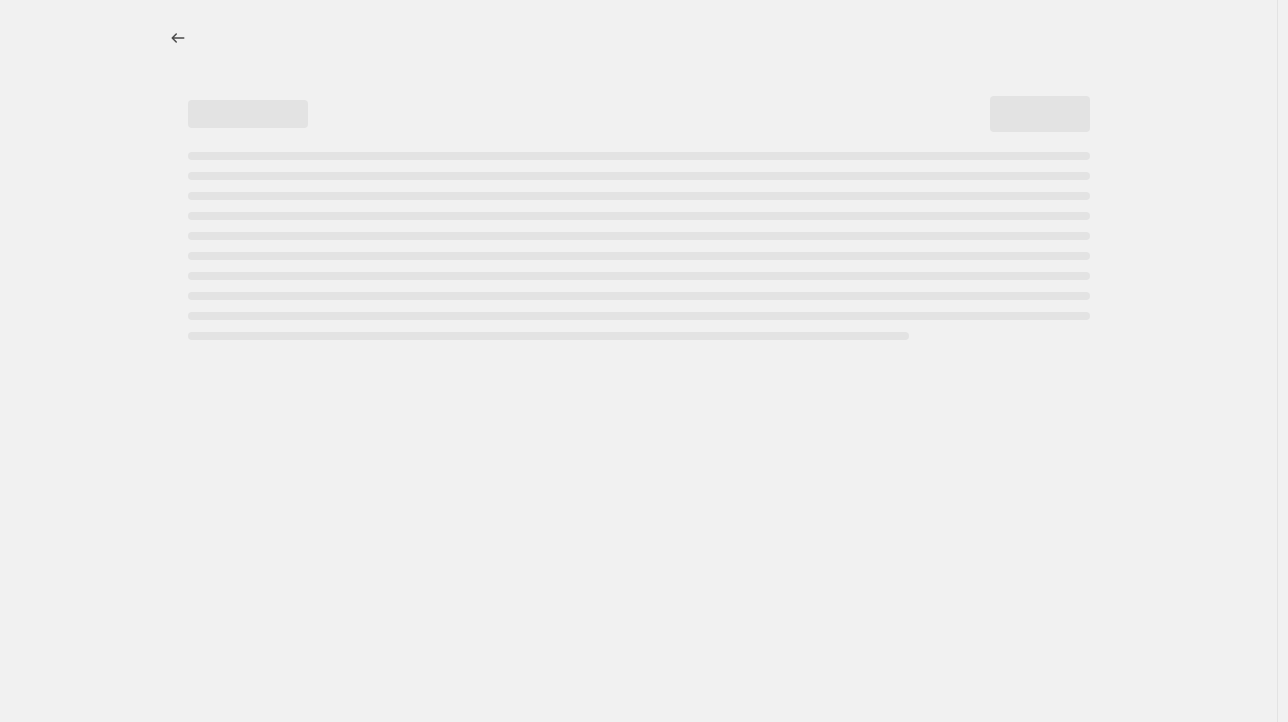 select on "percentage" 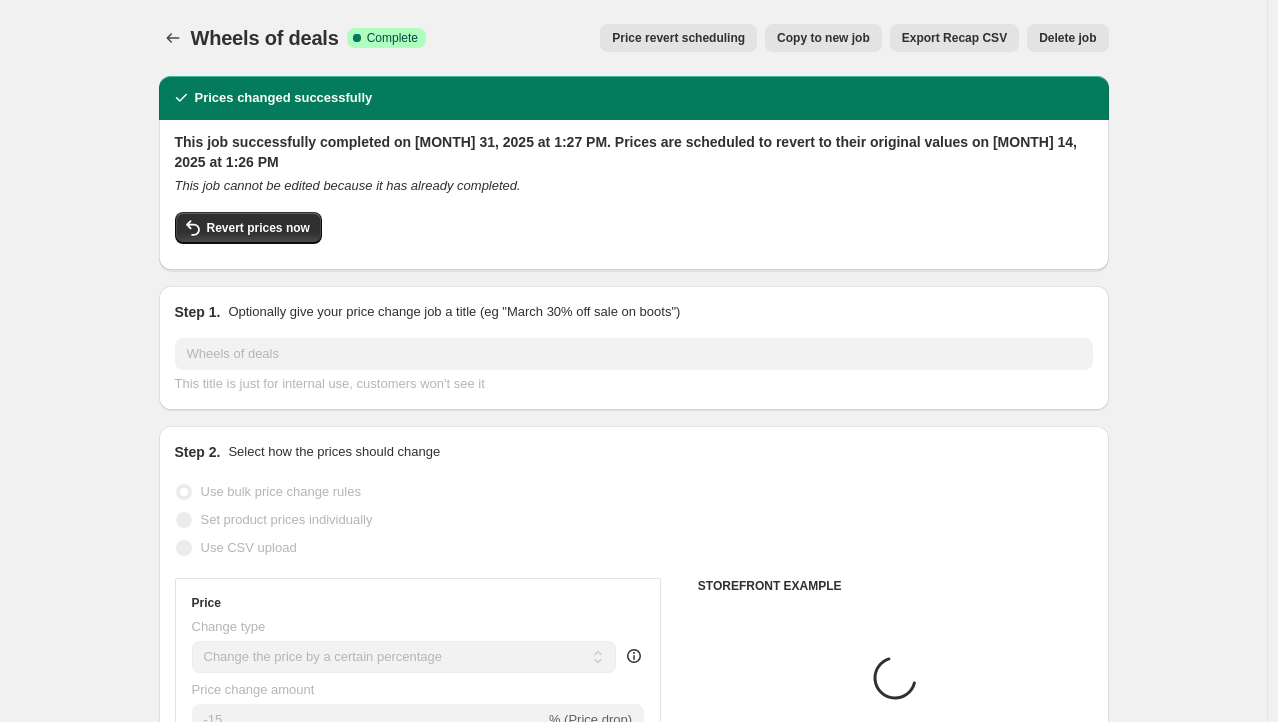 select on "collection" 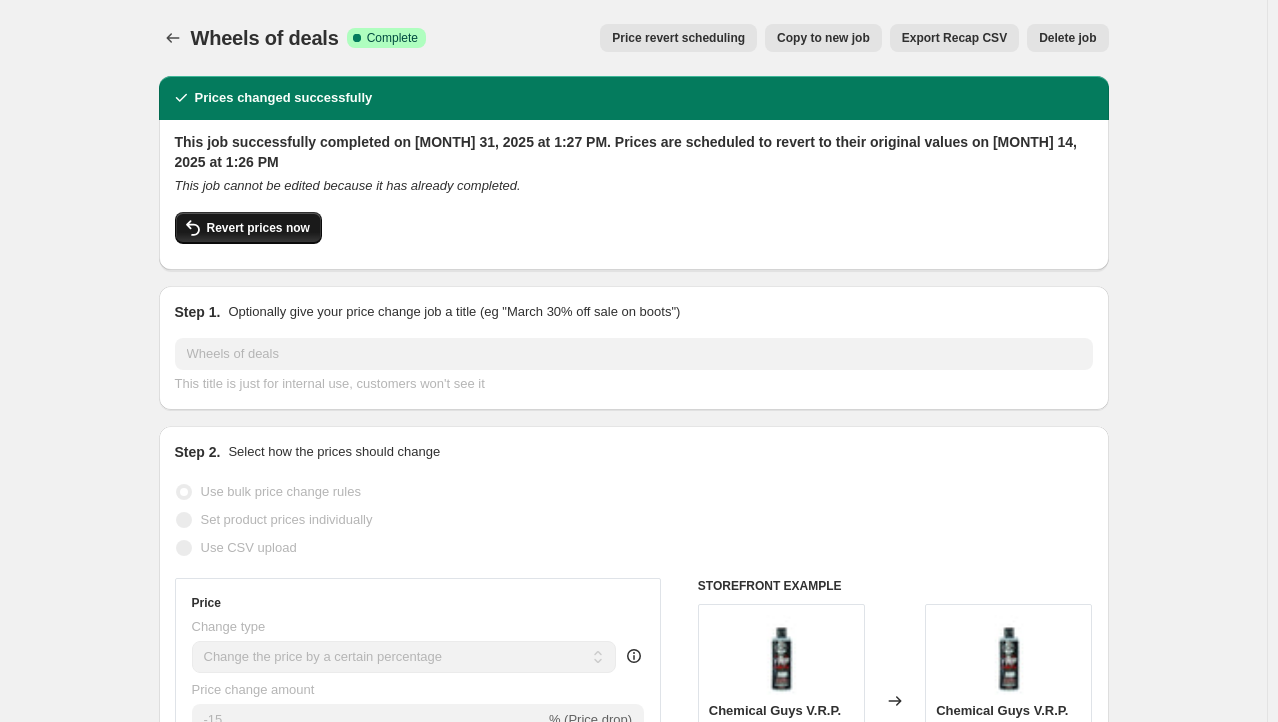 click on "Revert prices now" at bounding box center [258, 228] 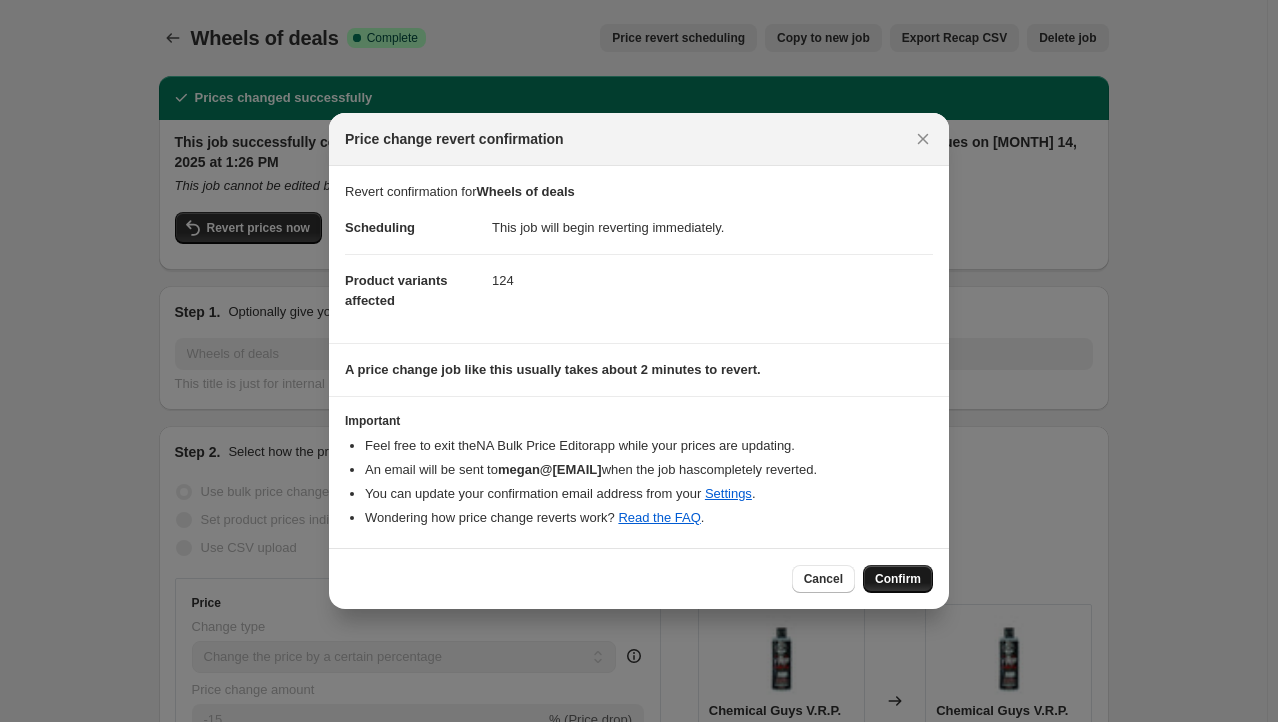 click on "Confirm" at bounding box center [898, 579] 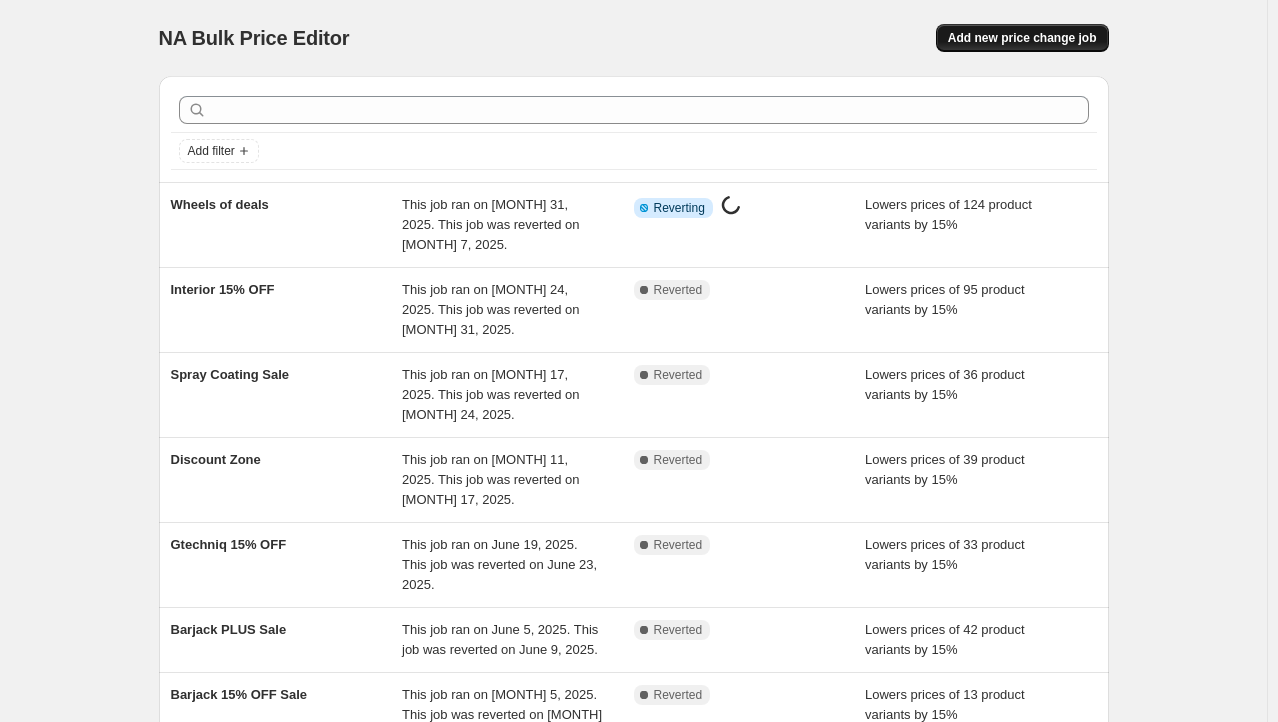 click on "Add new price change job" at bounding box center (1022, 38) 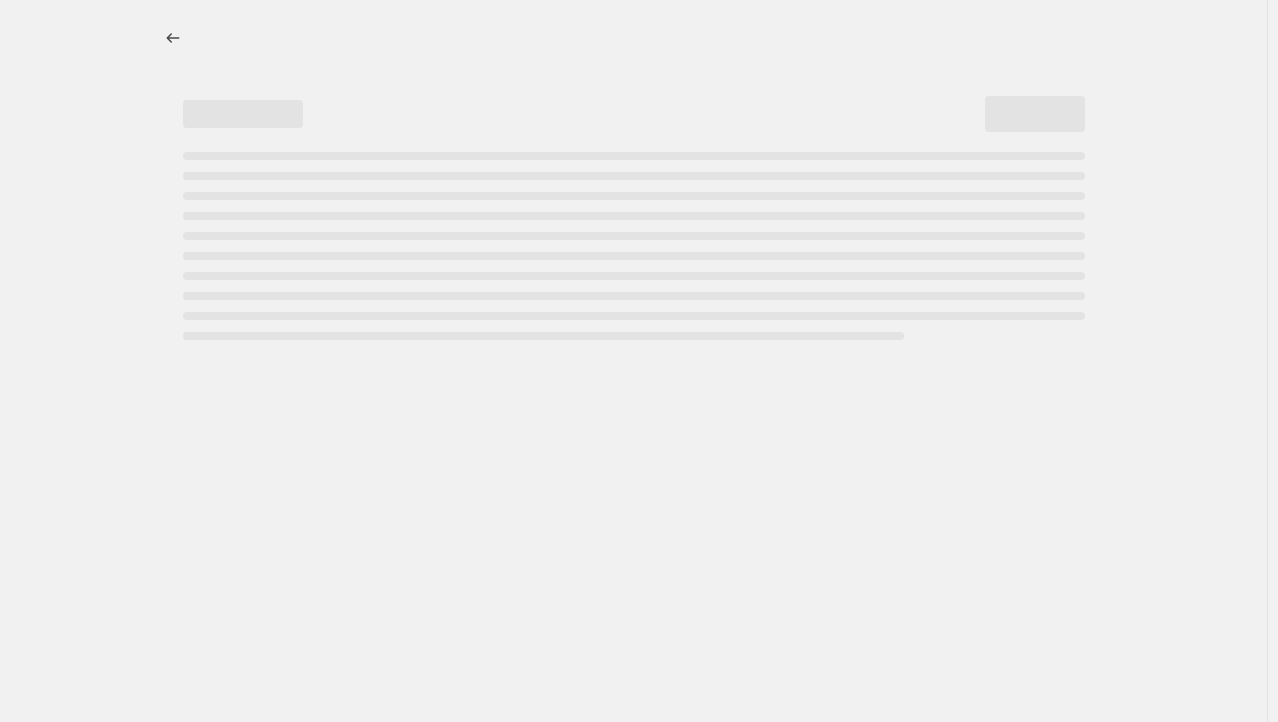 select on "percentage" 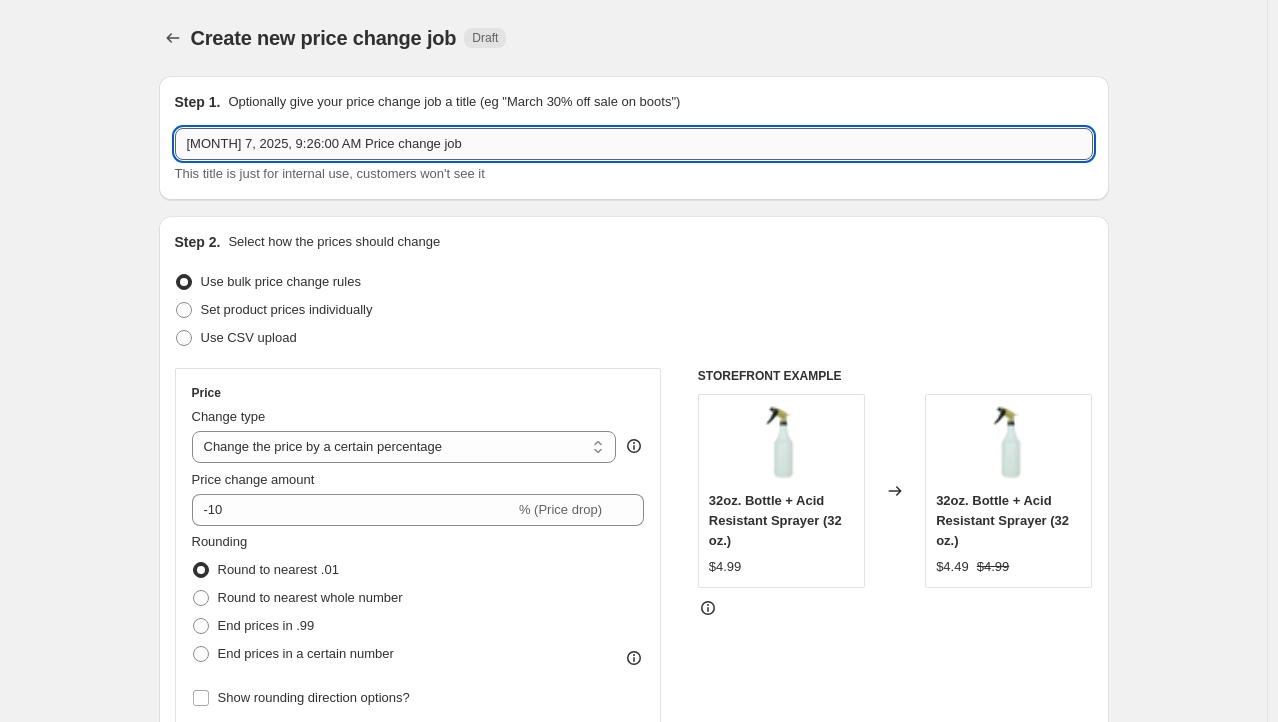 click on "Aug 7, 2025, 9:26:00 AM Price change job" at bounding box center [634, 144] 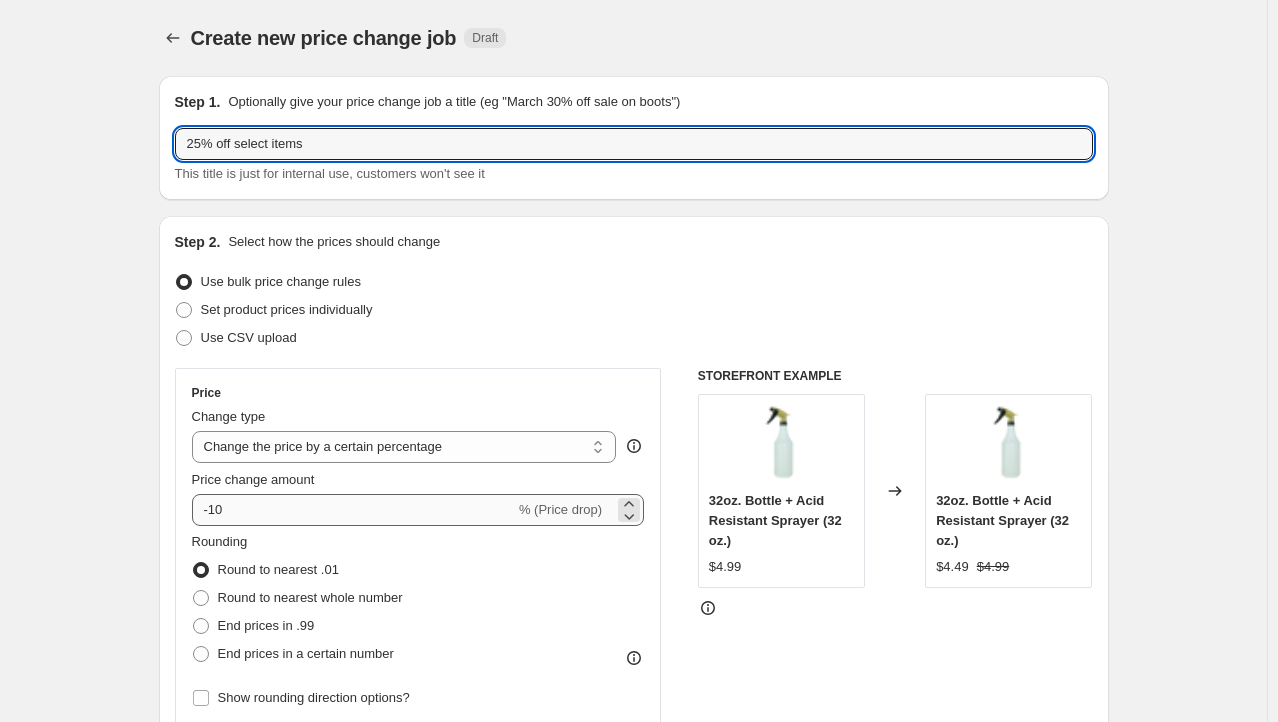 type on "25% off select items" 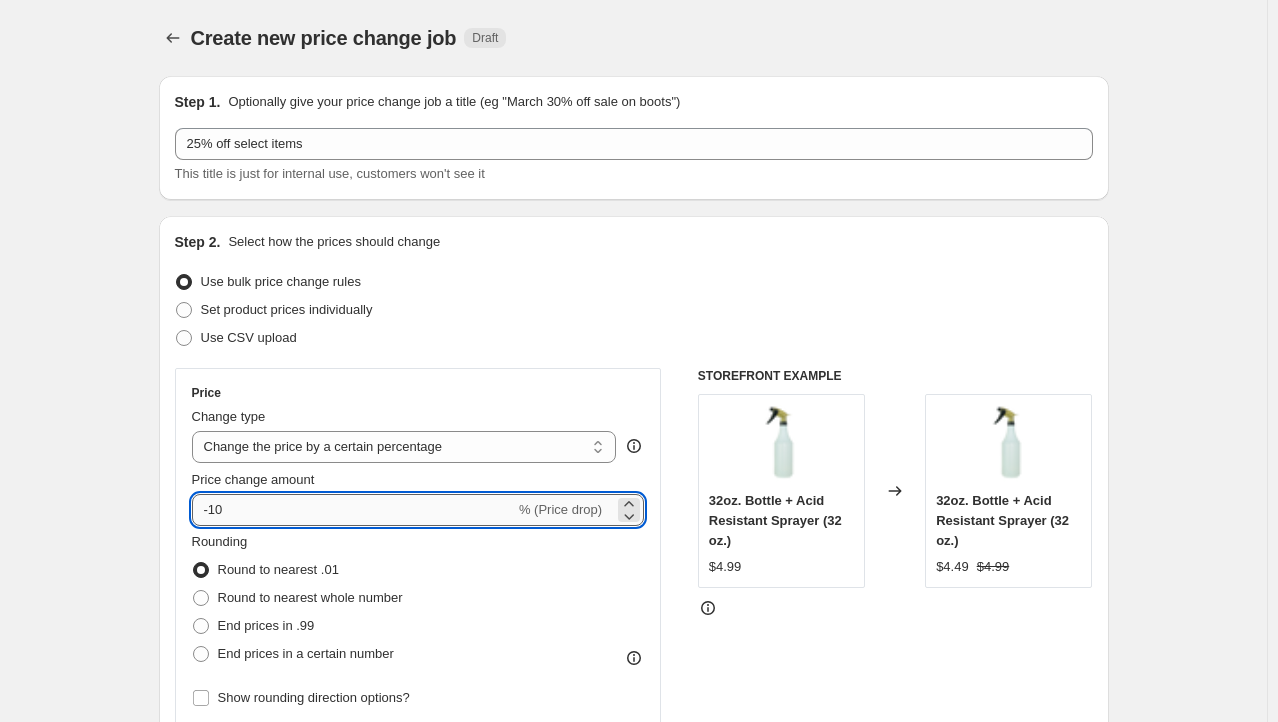 drag, startPoint x: 216, startPoint y: 509, endPoint x: 228, endPoint y: 512, distance: 12.369317 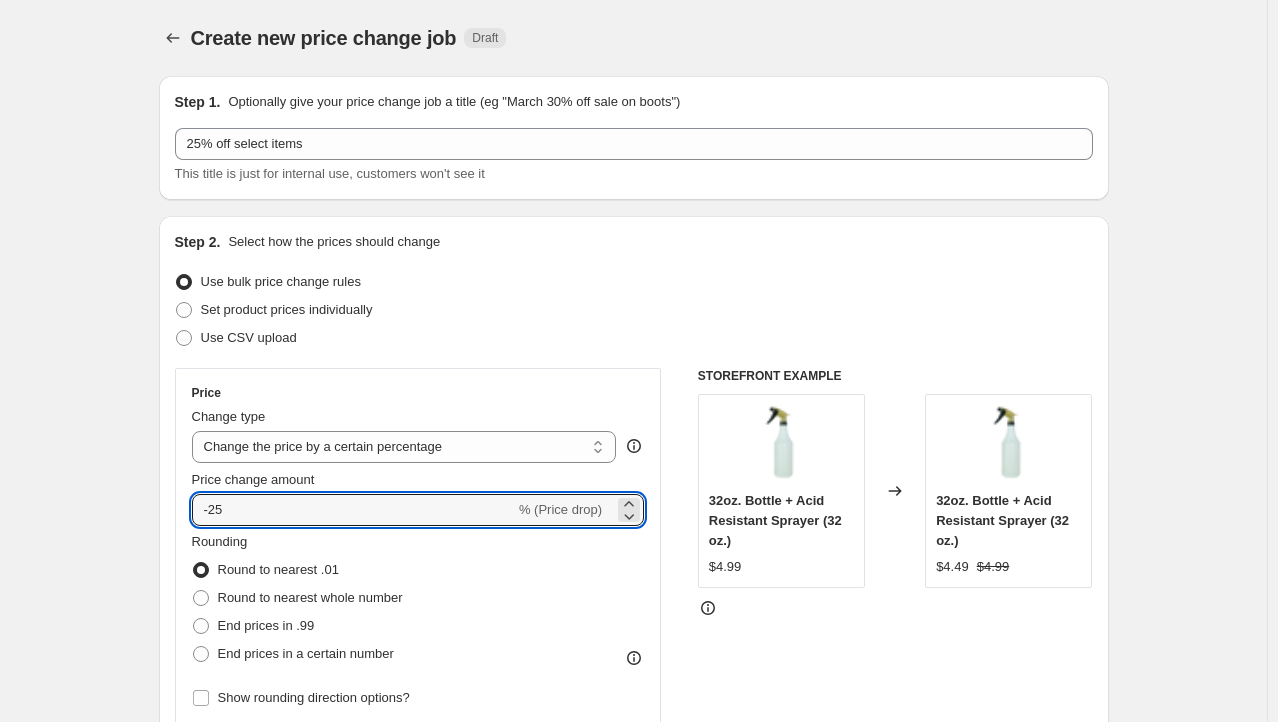 type on "-25" 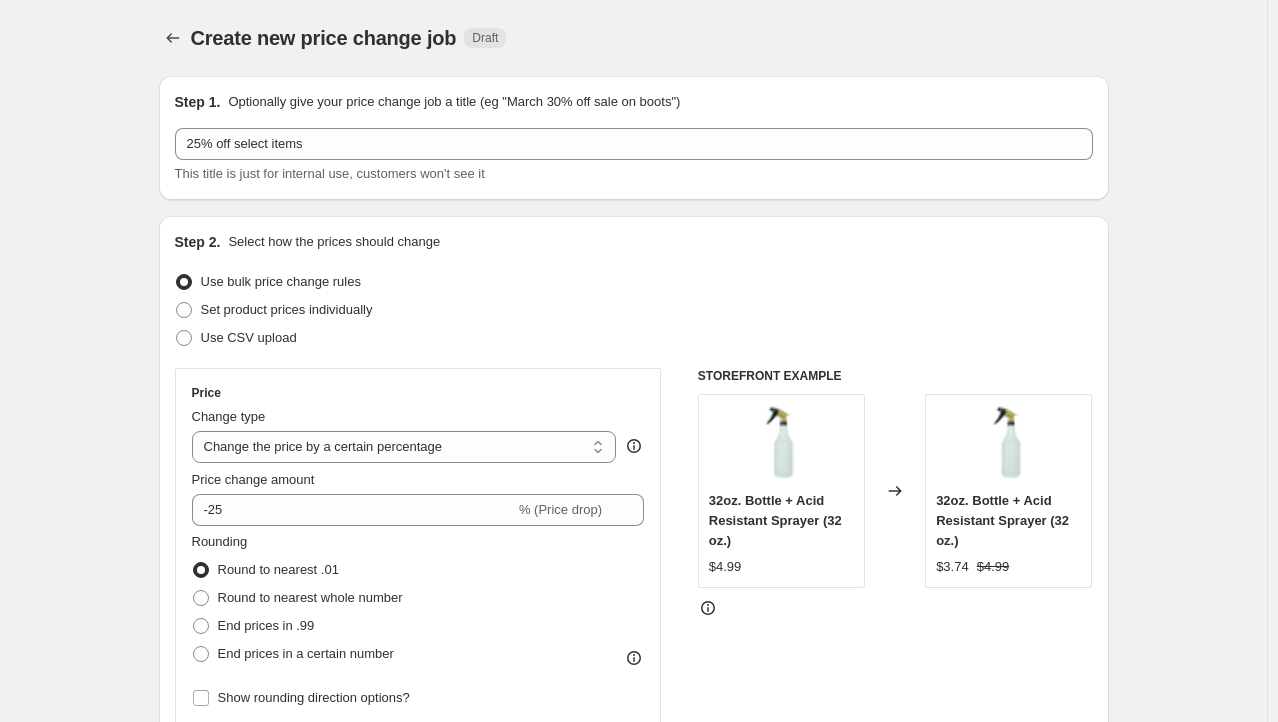 click on "Create new price change job. This page is ready Create new price change job Draft Step 1. Optionally give your price change job a title (eg "March 30% off sale on boots") 25% off select items This title is just for internal use, customers won't see it Step 2. Select how the prices should change Use bulk price change rules Set product prices individually Use CSV upload Price Change type Change the price to a certain amount Change the price by a certain amount Change the price by a certain percentage Change the price to the current compare at price (price before sale) Change the price by a certain amount relative to the compare at price Change the price by a certain percentage relative to the compare at price Don't change the price Change the price by a certain percentage relative to the cost per item Change price to certain cost margin Change the price by a certain percentage Price change amount -25 % (Price drop) Rounding Round to nearest .01 Round to nearest whole number End prices in .99 Compare at price" at bounding box center (633, 1002) 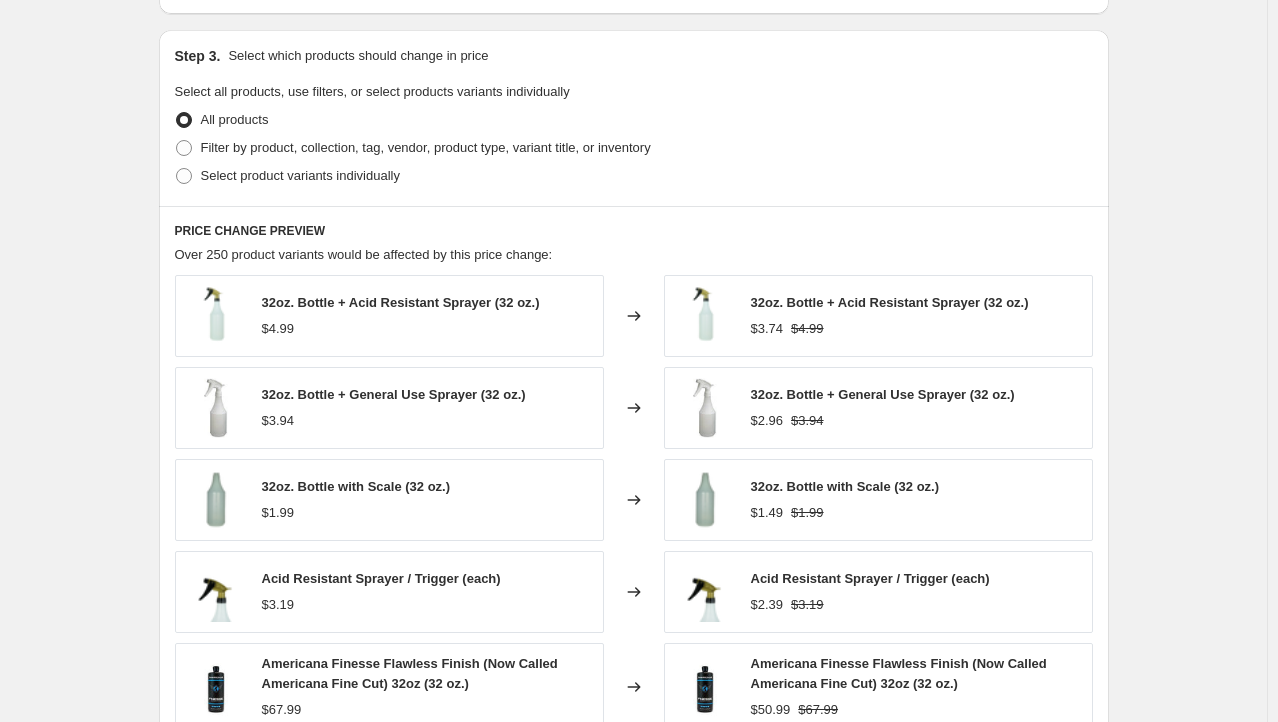 scroll, scrollTop: 900, scrollLeft: 0, axis: vertical 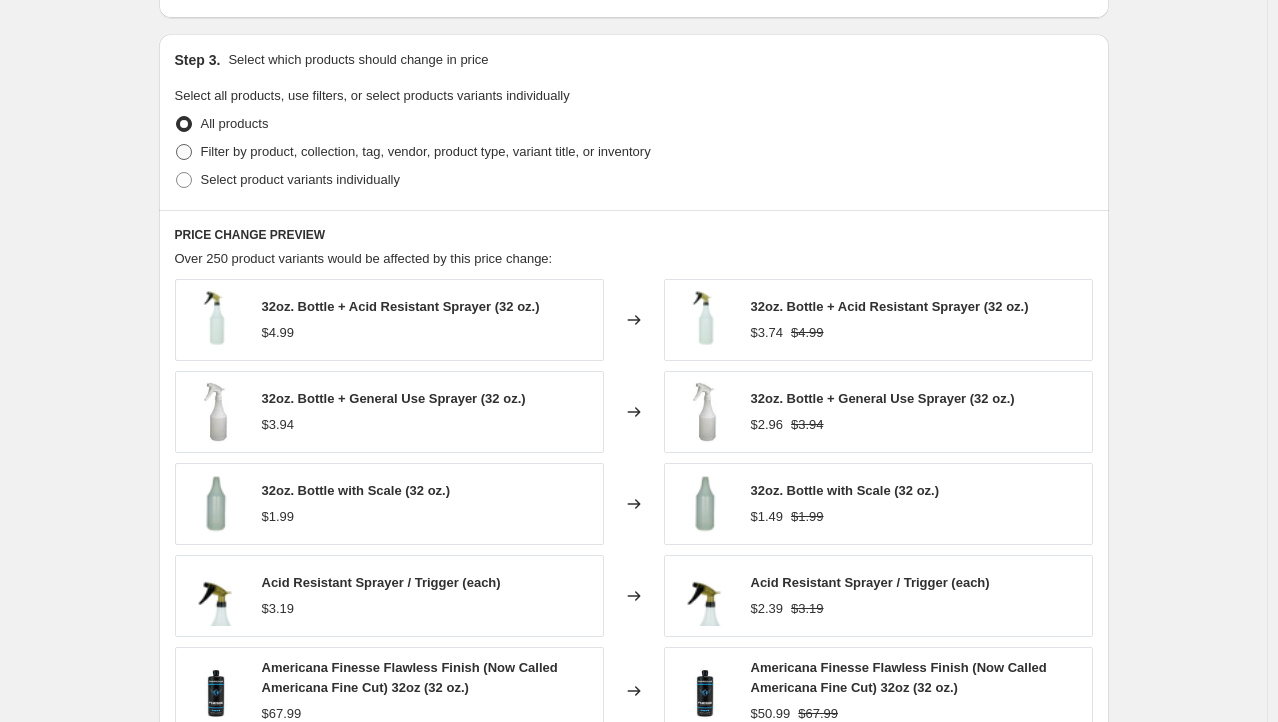 click on "Filter by product, collection, tag, vendor, product type, variant title, or inventory" at bounding box center (426, 151) 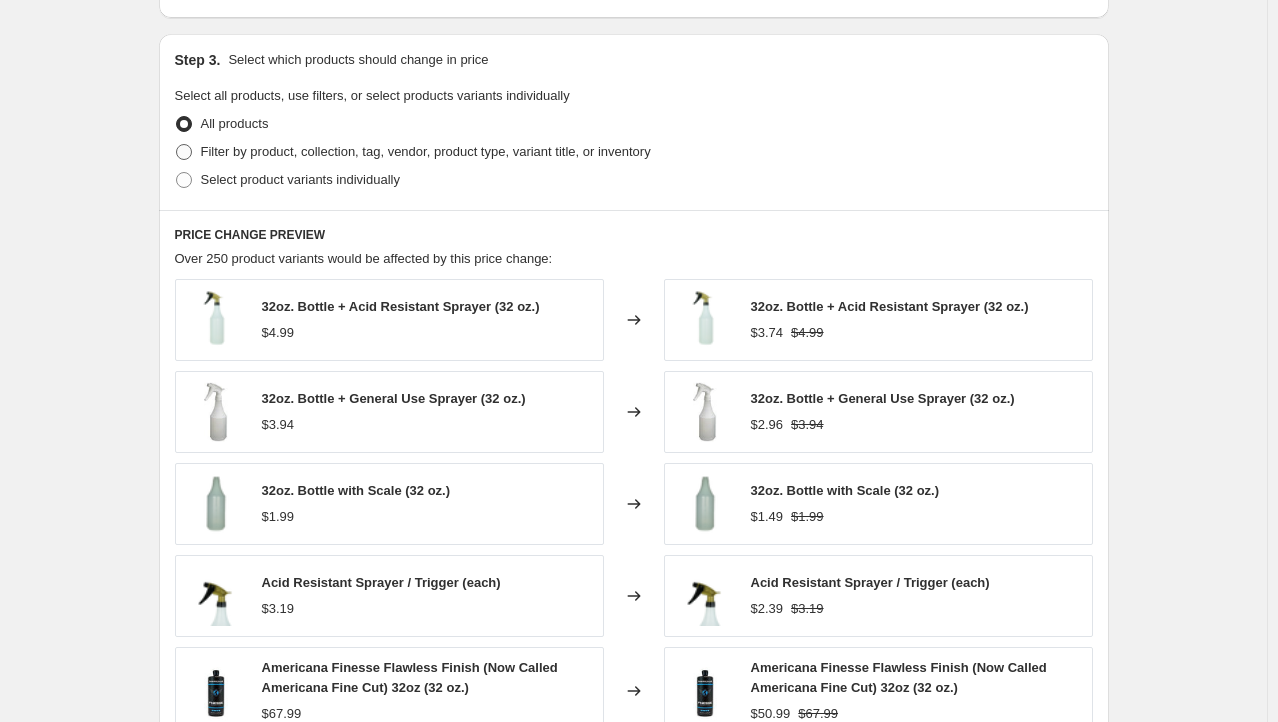 radio on "true" 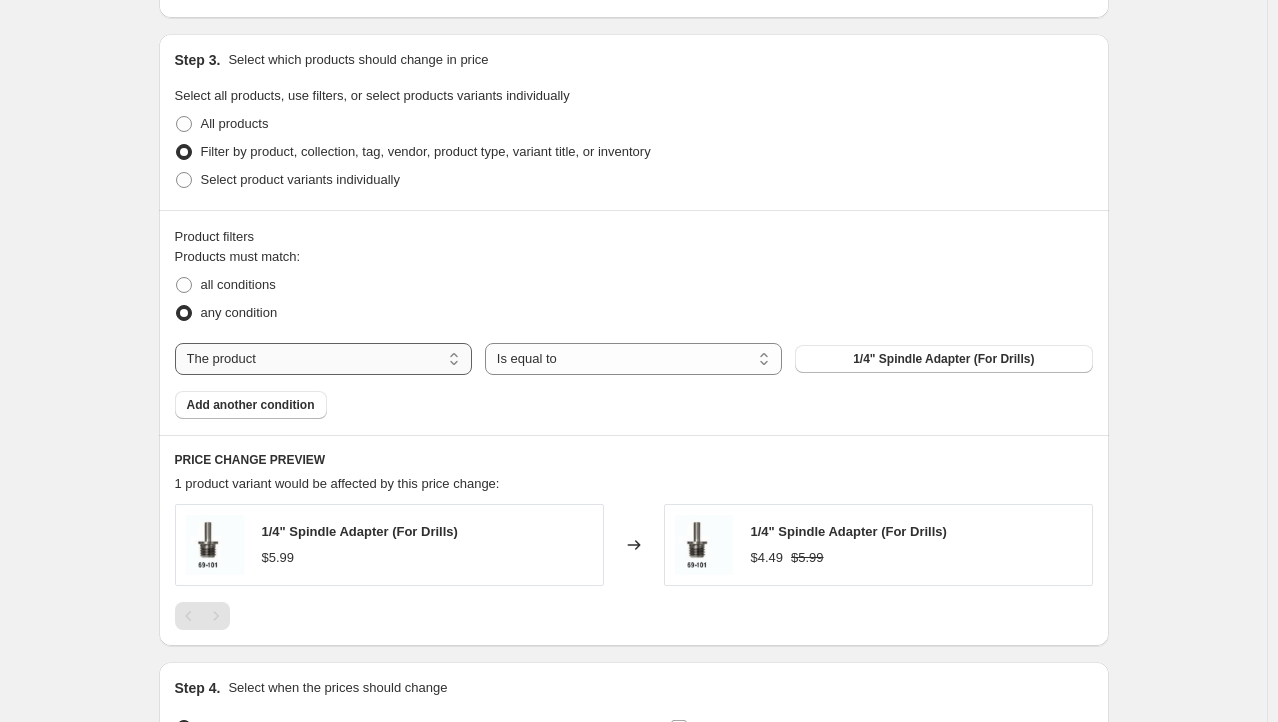 click on "The product The product's collection The product's tag The product's vendor The product's type The product's status The variant's title Inventory quantity" at bounding box center (323, 359) 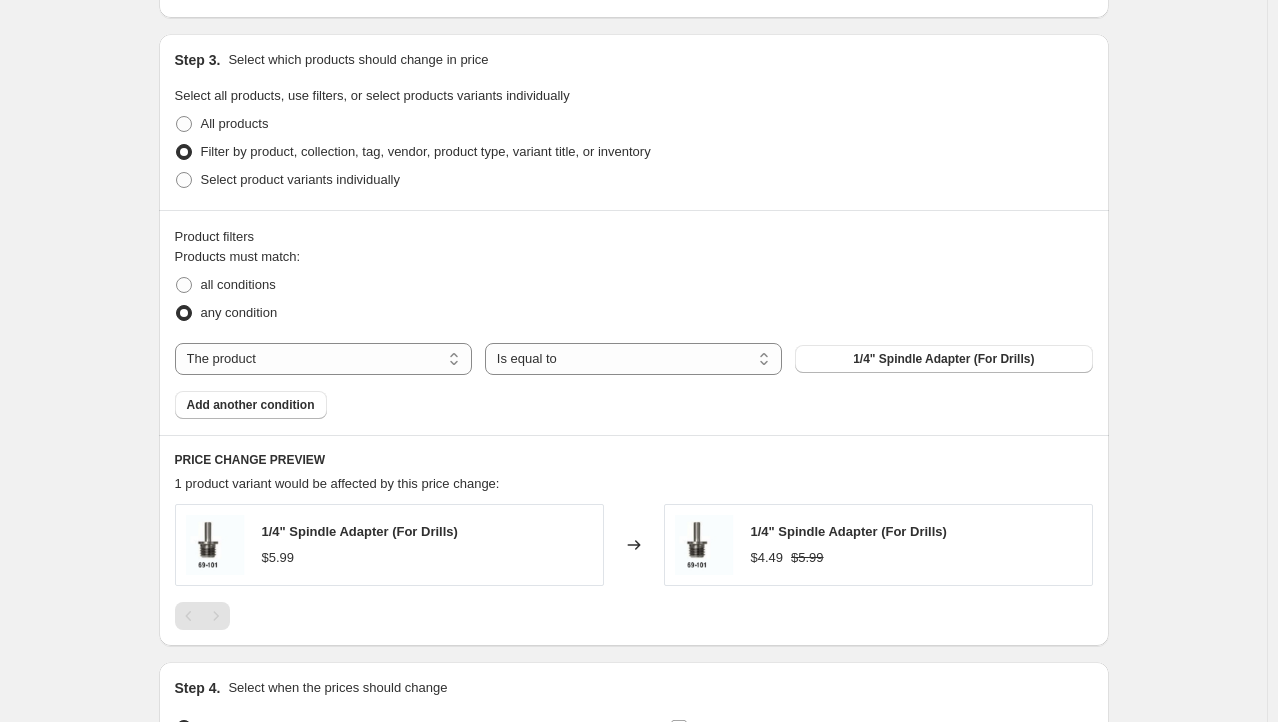 select on "collection" 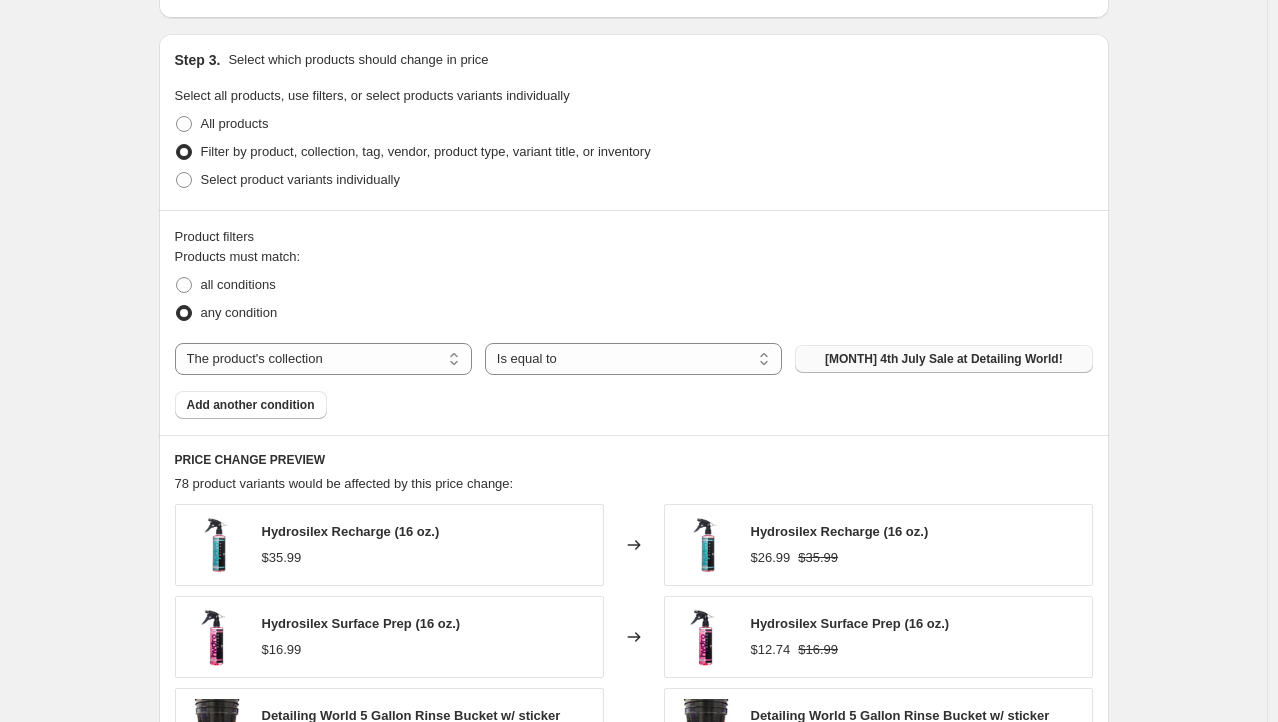click on "4th July Sale at Detailing World!" at bounding box center (944, 359) 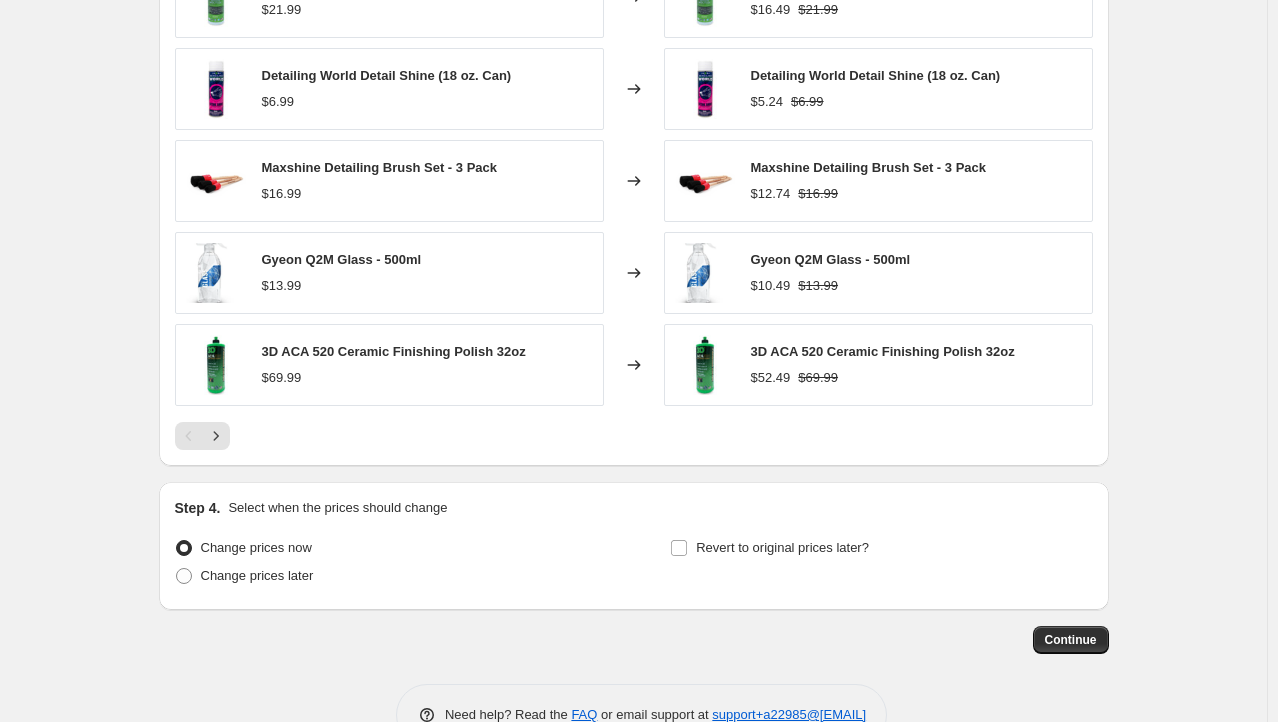 scroll, scrollTop: 1498, scrollLeft: 0, axis: vertical 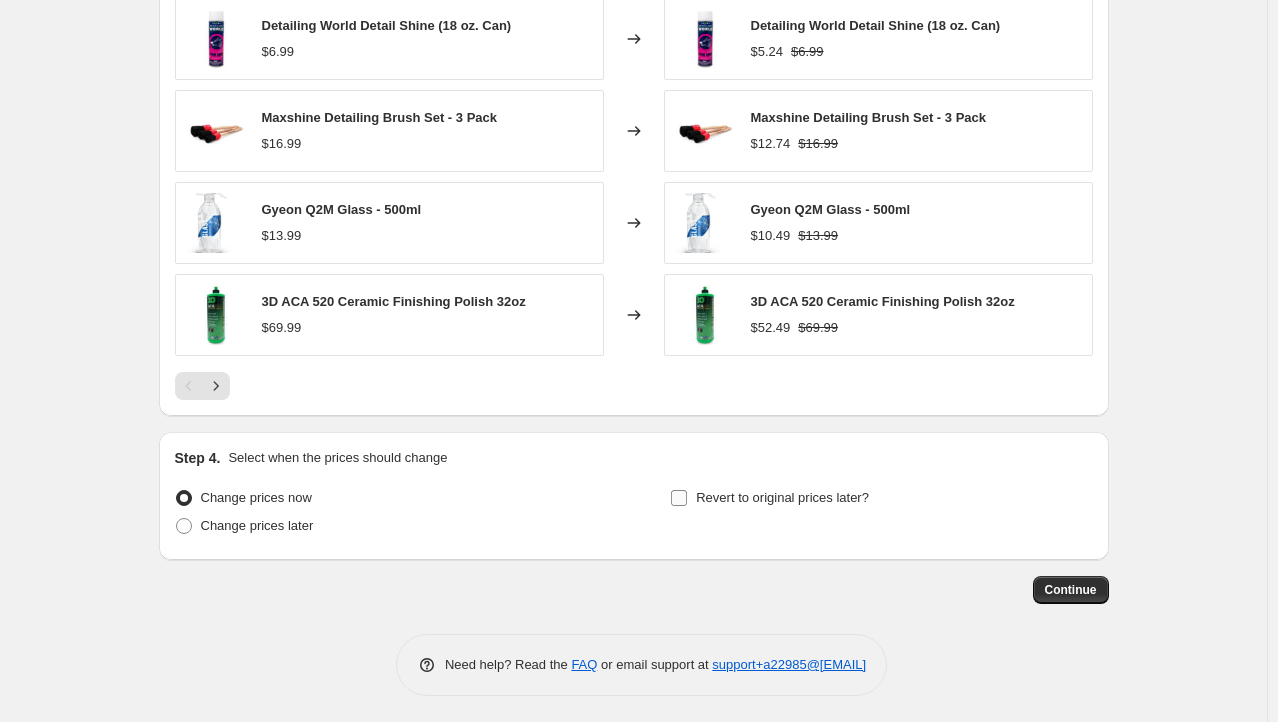 click on "Revert to original prices later?" at bounding box center [782, 497] 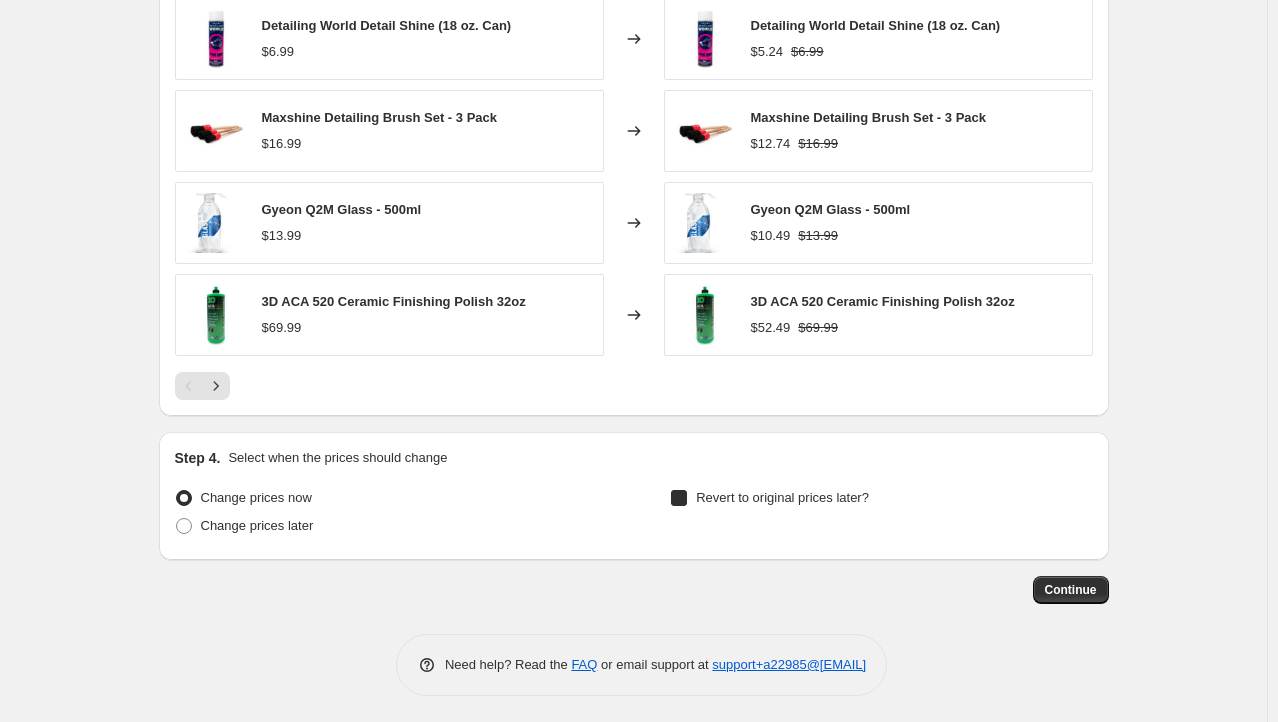 checkbox on "true" 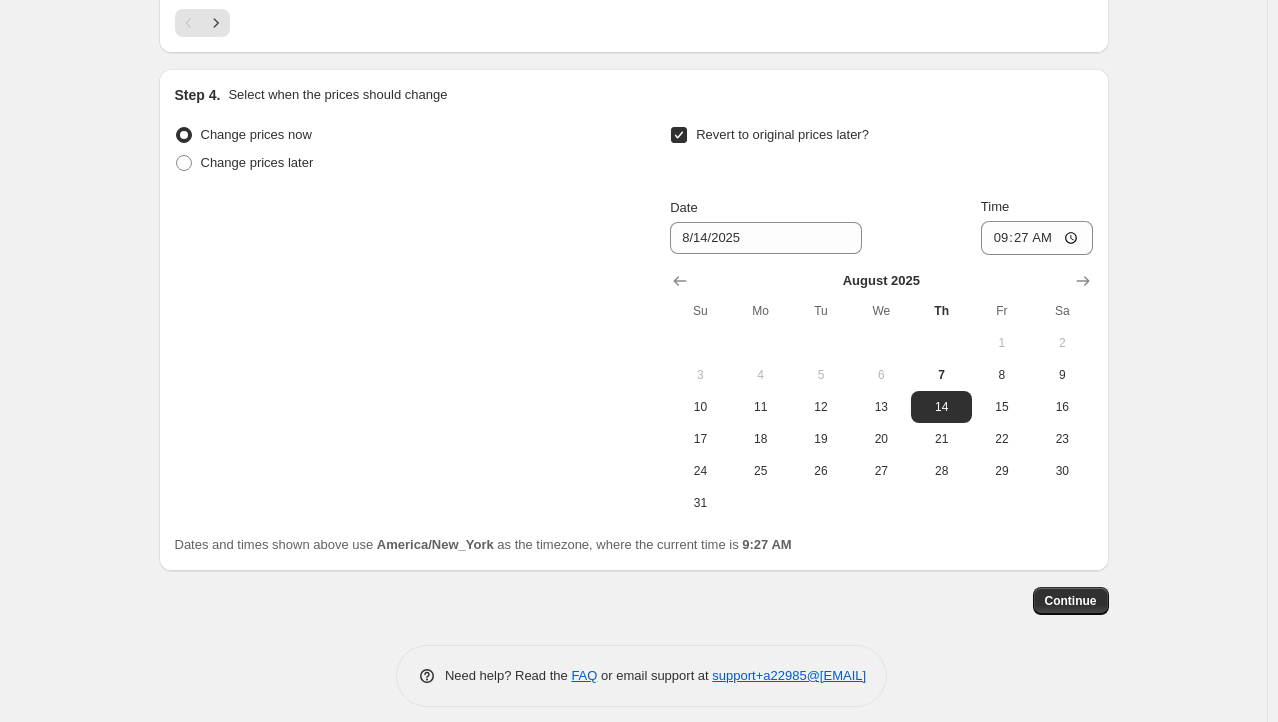 scroll, scrollTop: 1872, scrollLeft: 0, axis: vertical 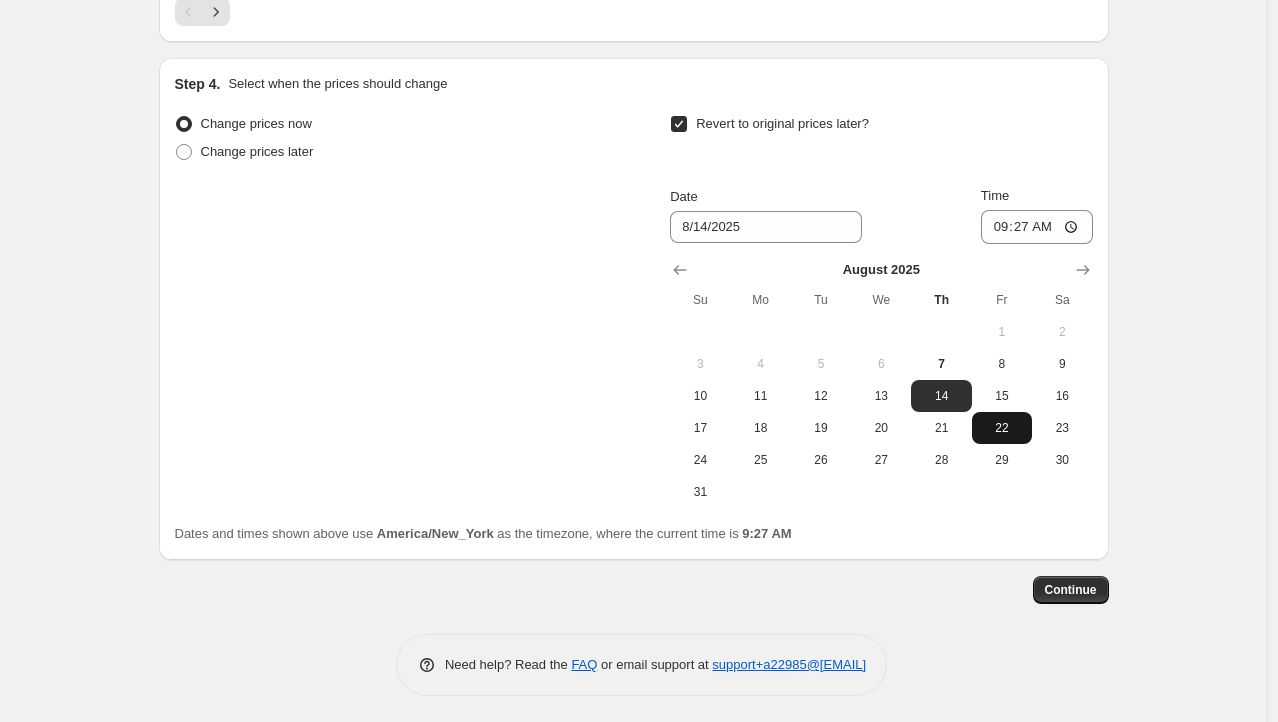 click on "22" at bounding box center (1002, 428) 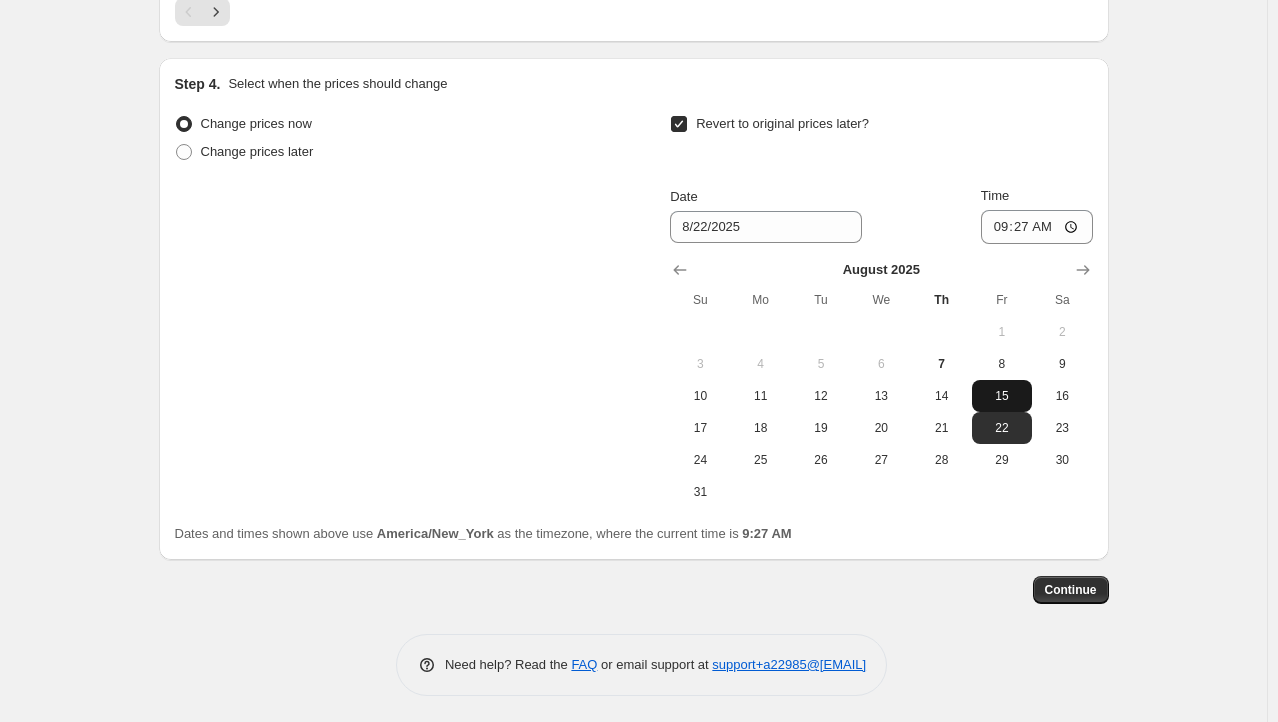 click on "15" at bounding box center [1002, 396] 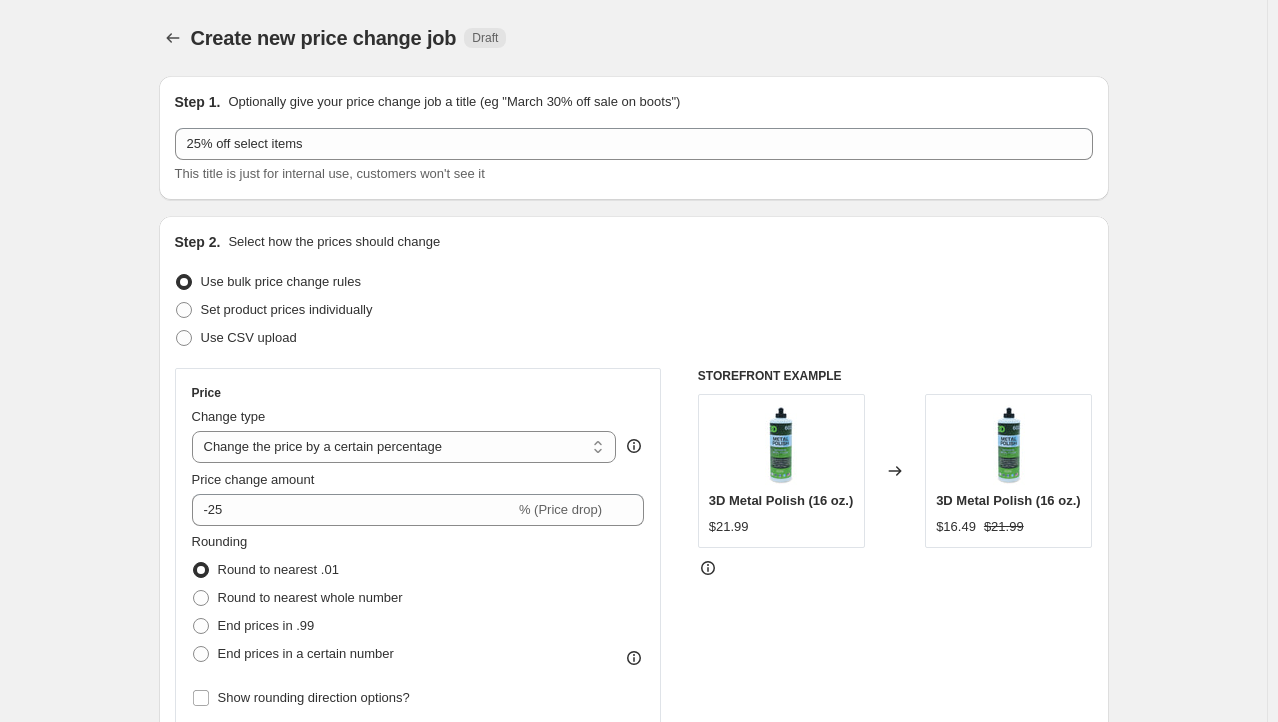 select on "percentage" 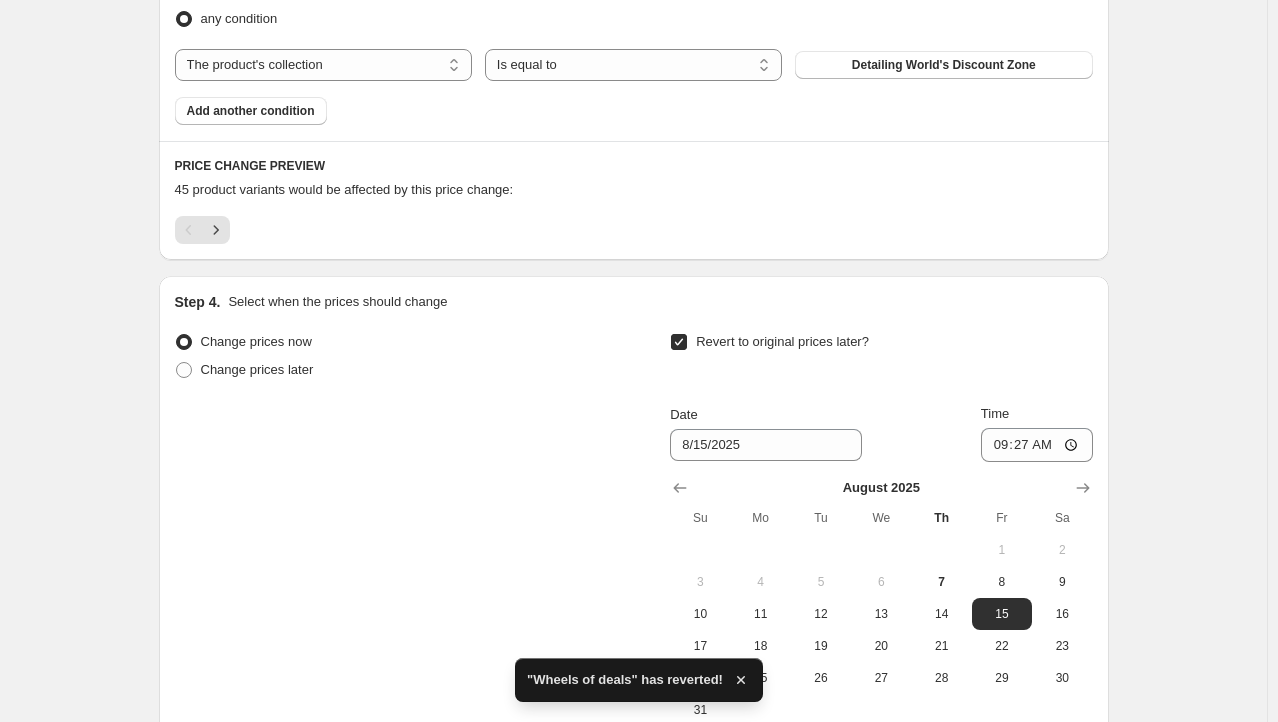 scroll, scrollTop: 1414, scrollLeft: 0, axis: vertical 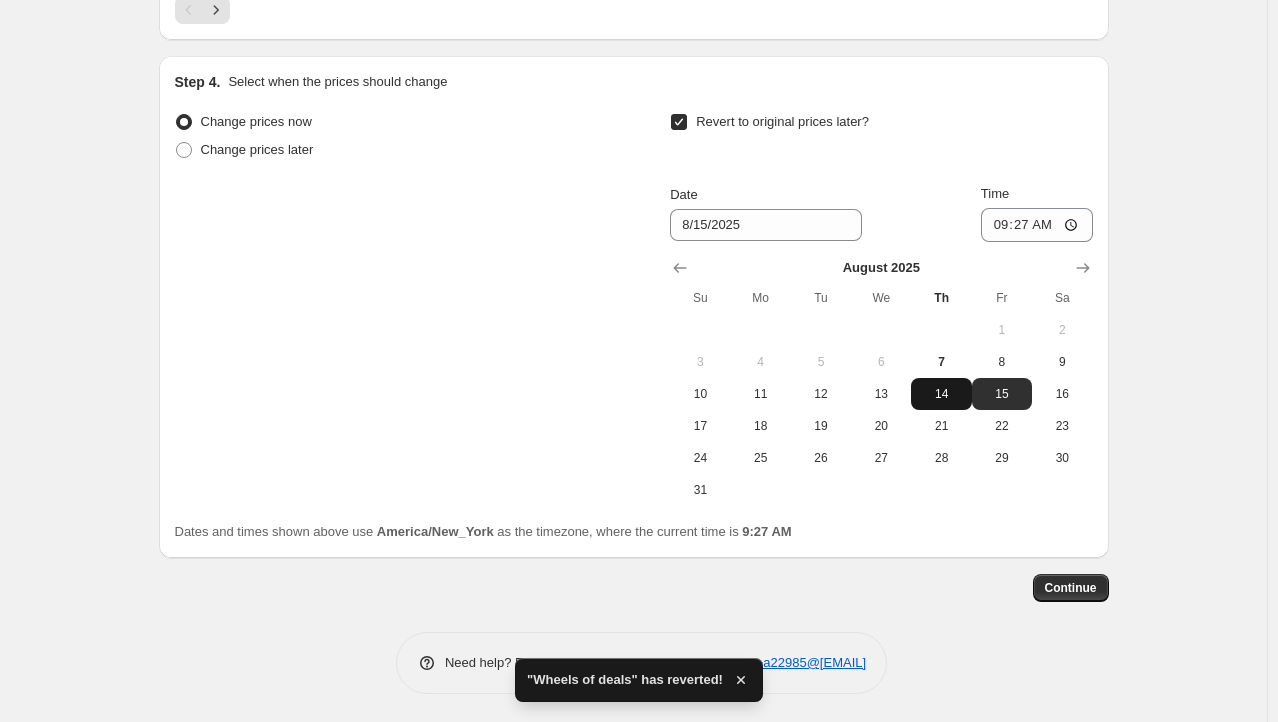 click on "14" at bounding box center [941, 394] 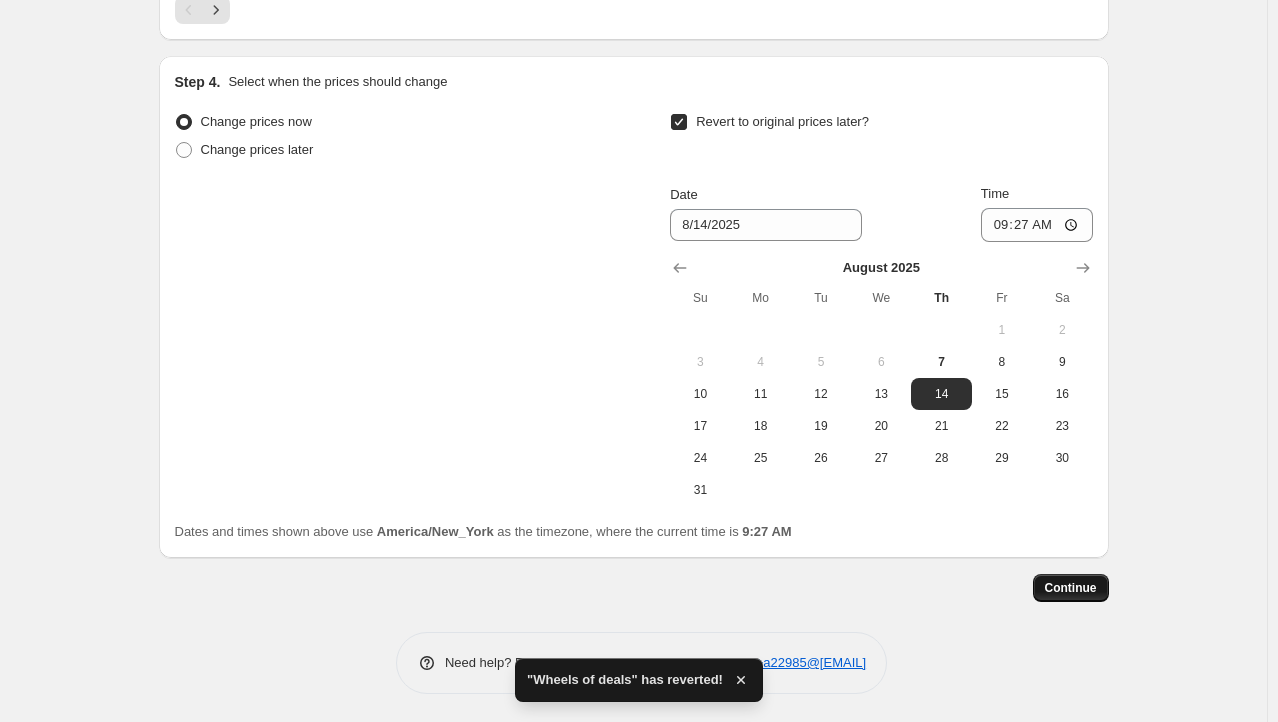 click on "Continue" at bounding box center (1071, 588) 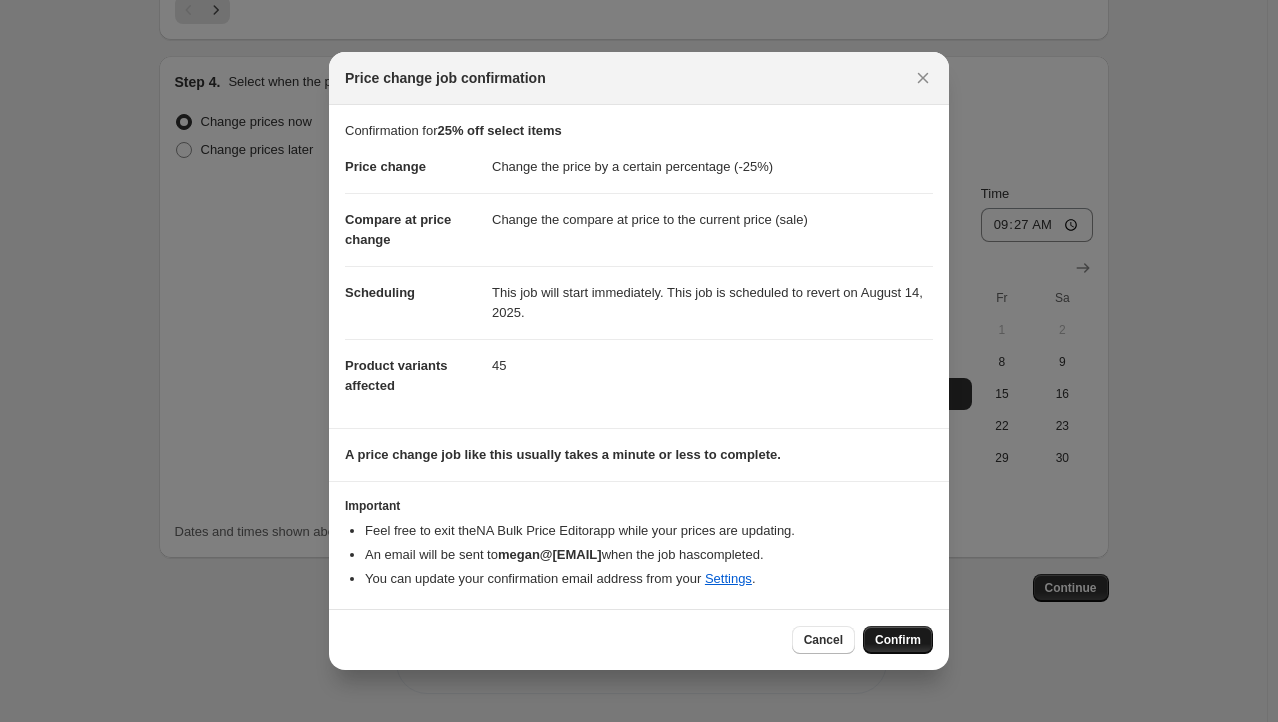 click on "Confirm" at bounding box center (898, 640) 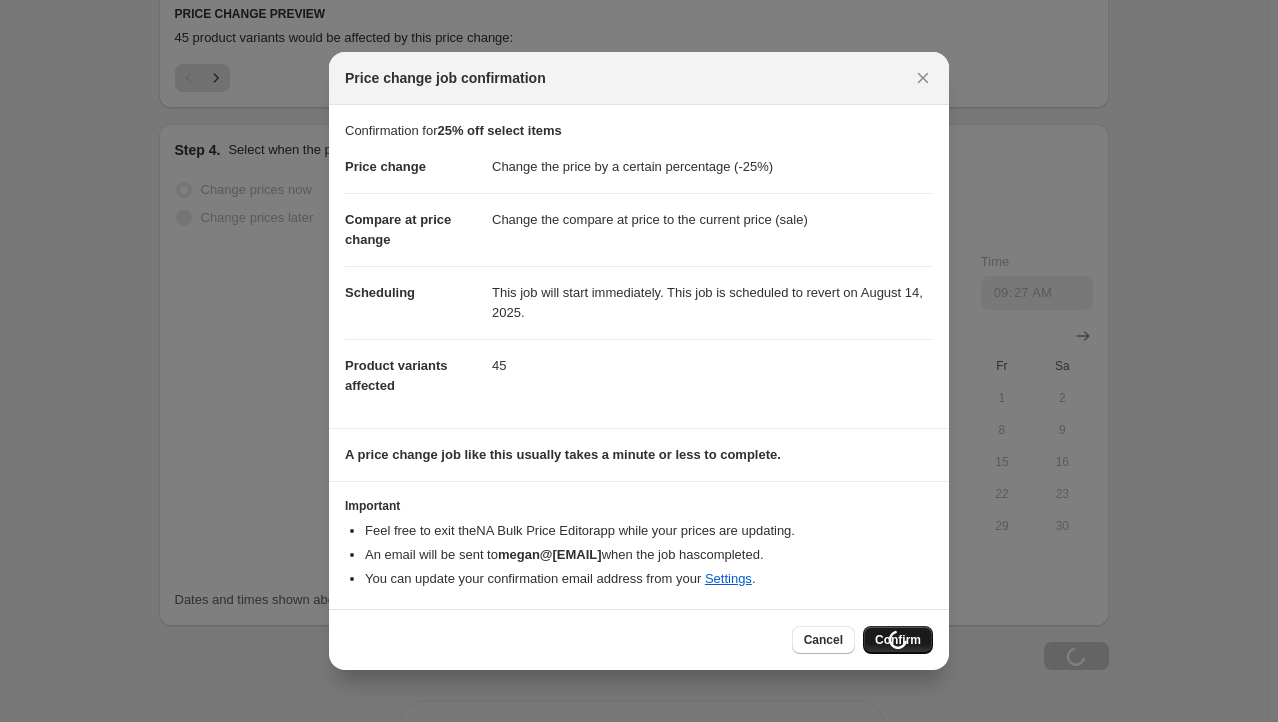 scroll, scrollTop: 1482, scrollLeft: 0, axis: vertical 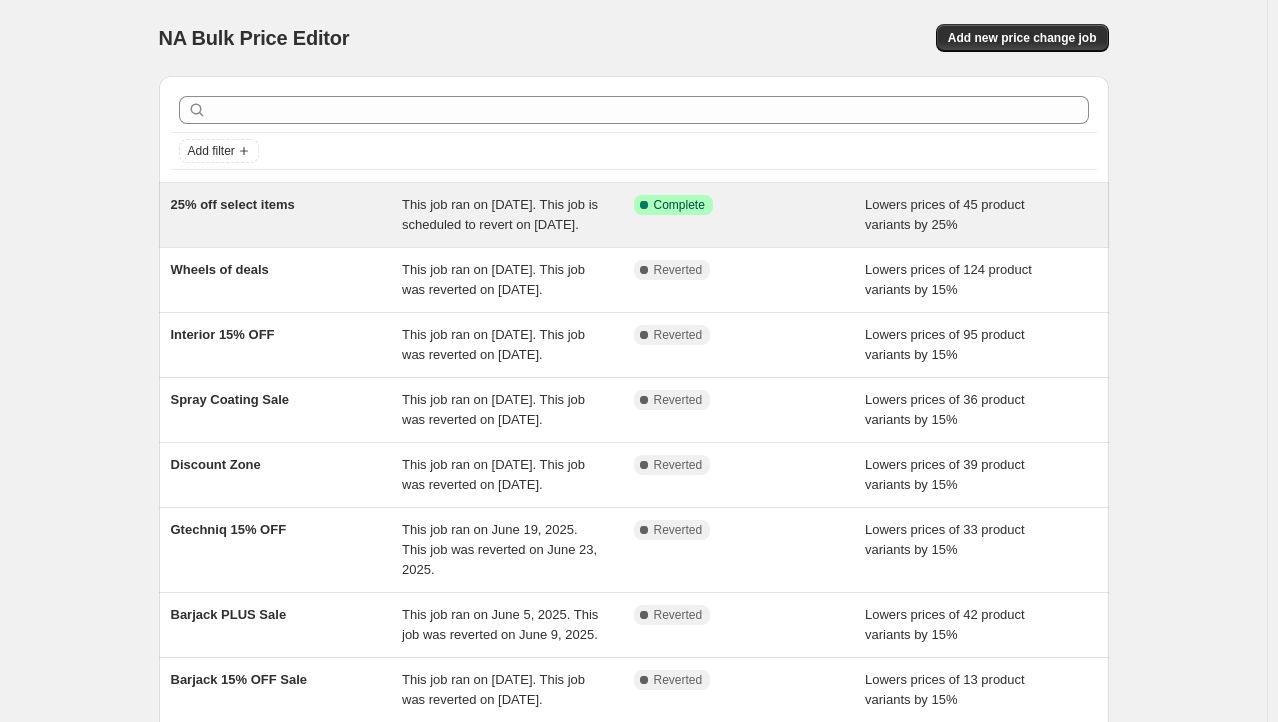 click on "25% off select items" at bounding box center [287, 215] 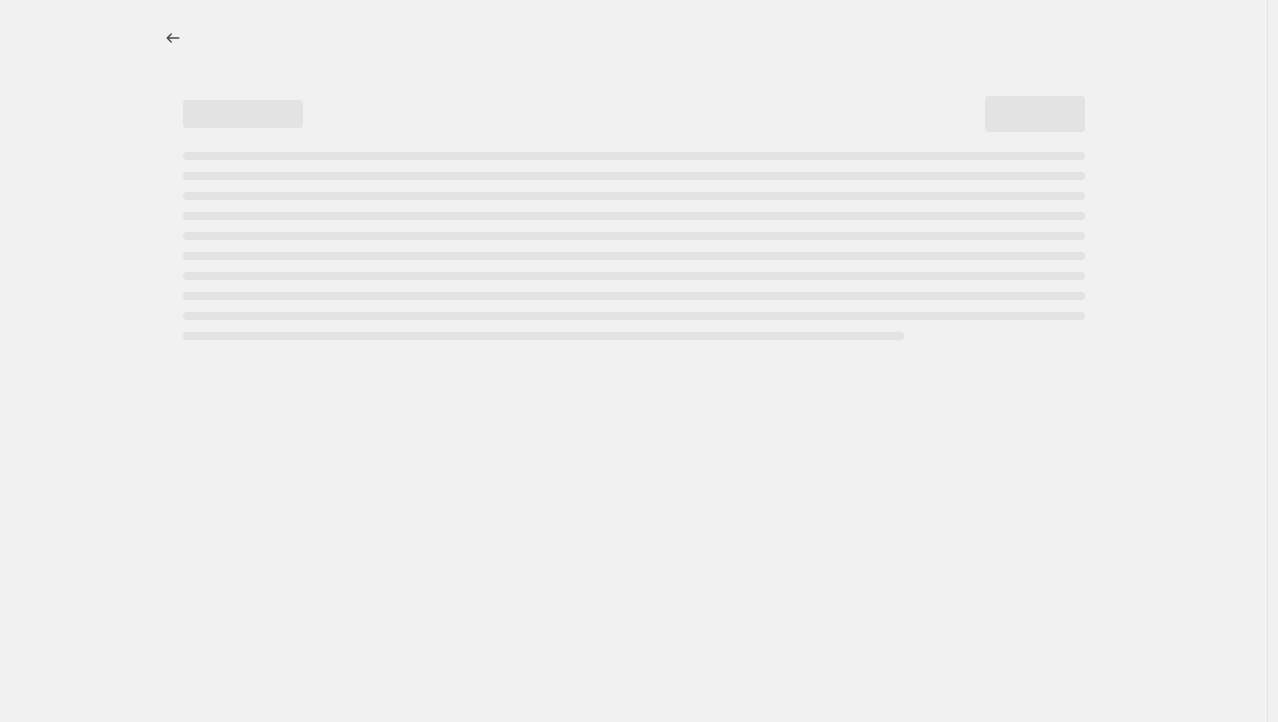 select on "percentage" 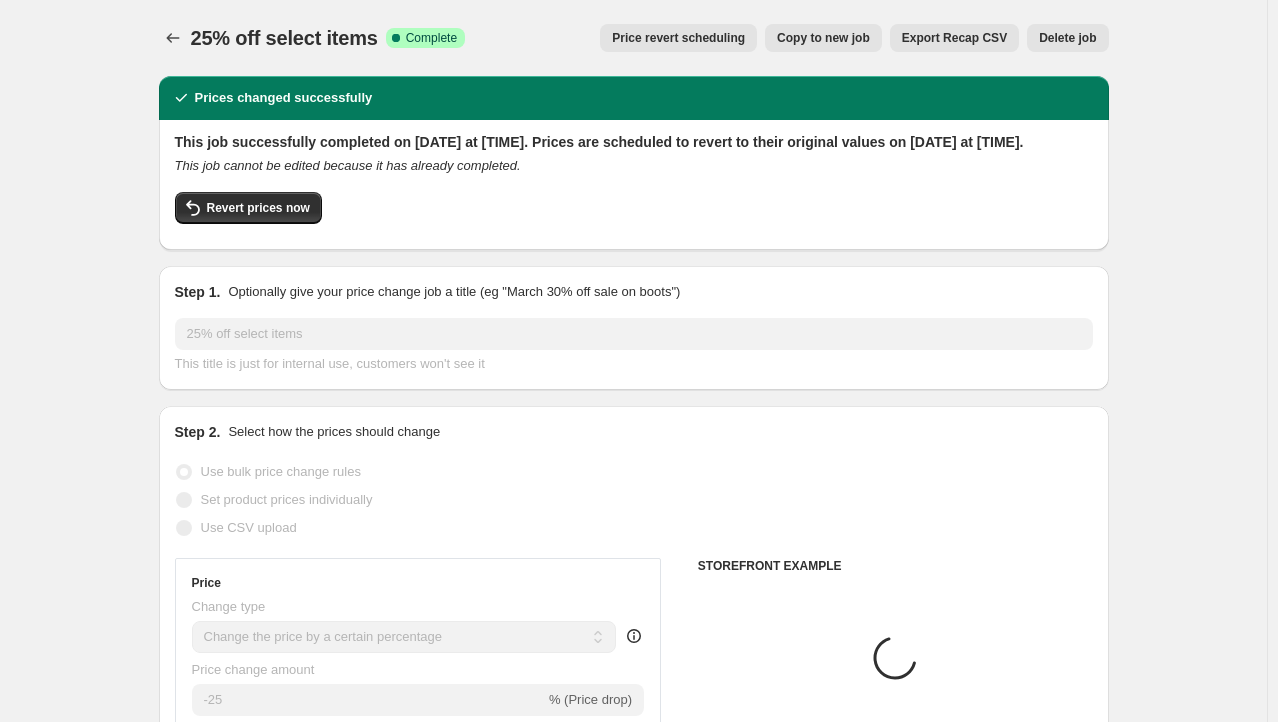 select on "collection" 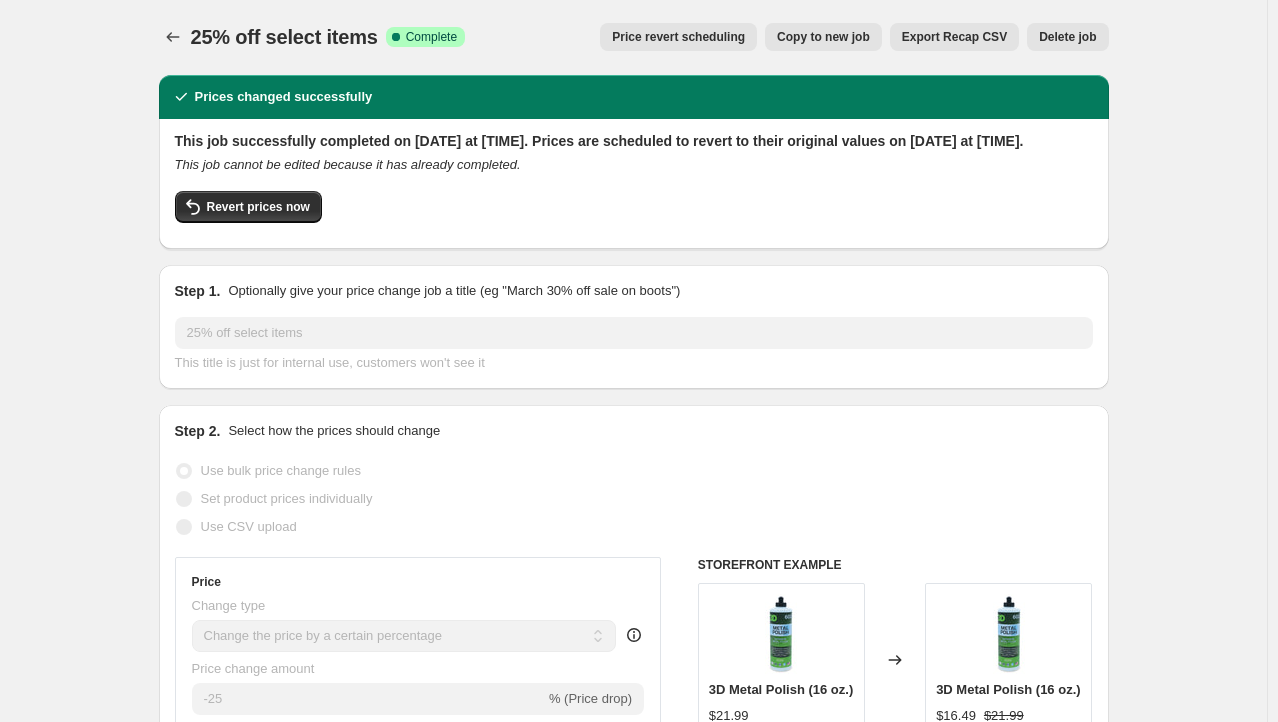 scroll, scrollTop: 0, scrollLeft: 0, axis: both 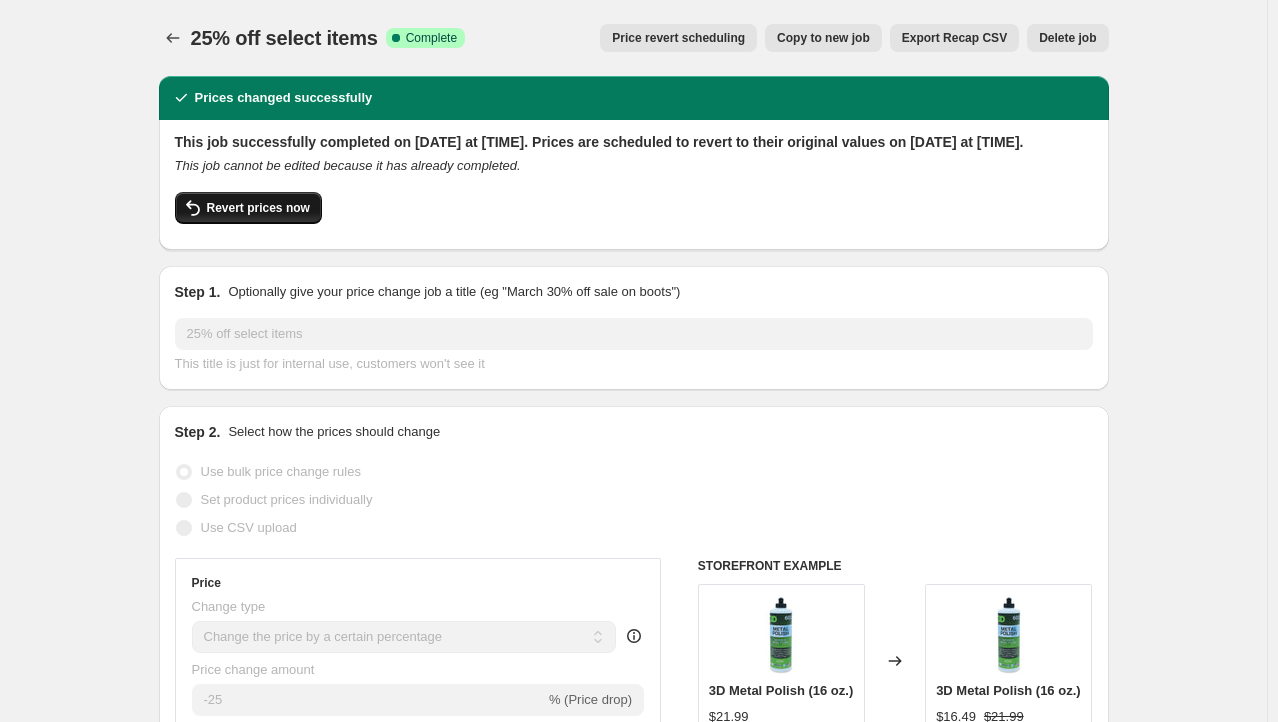 click on "Revert prices now" at bounding box center (248, 208) 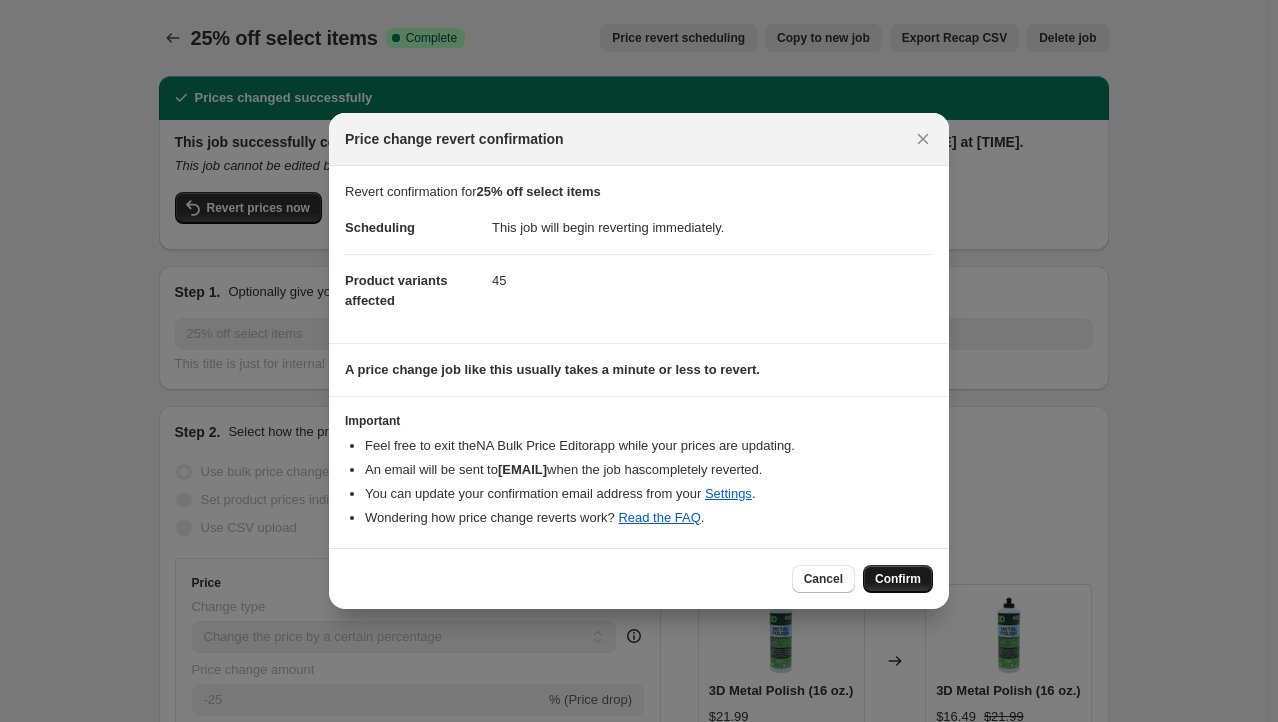 click on "Confirm" at bounding box center (898, 579) 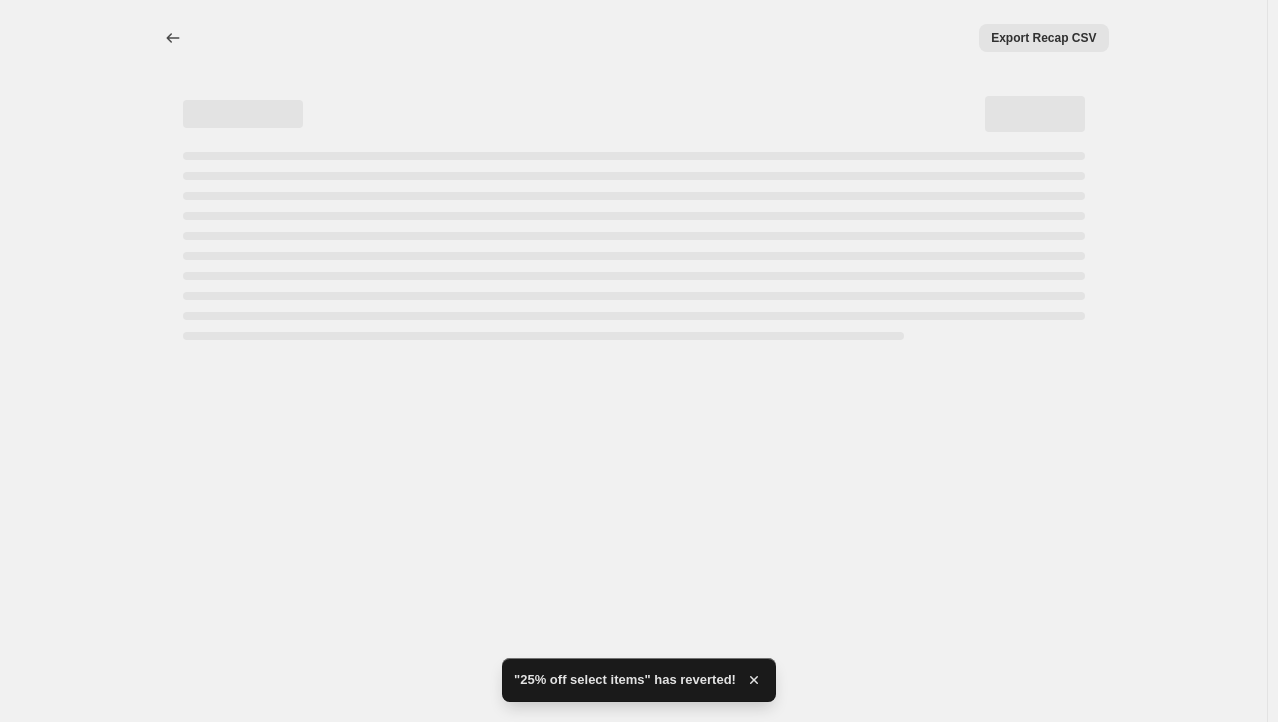 select on "percentage" 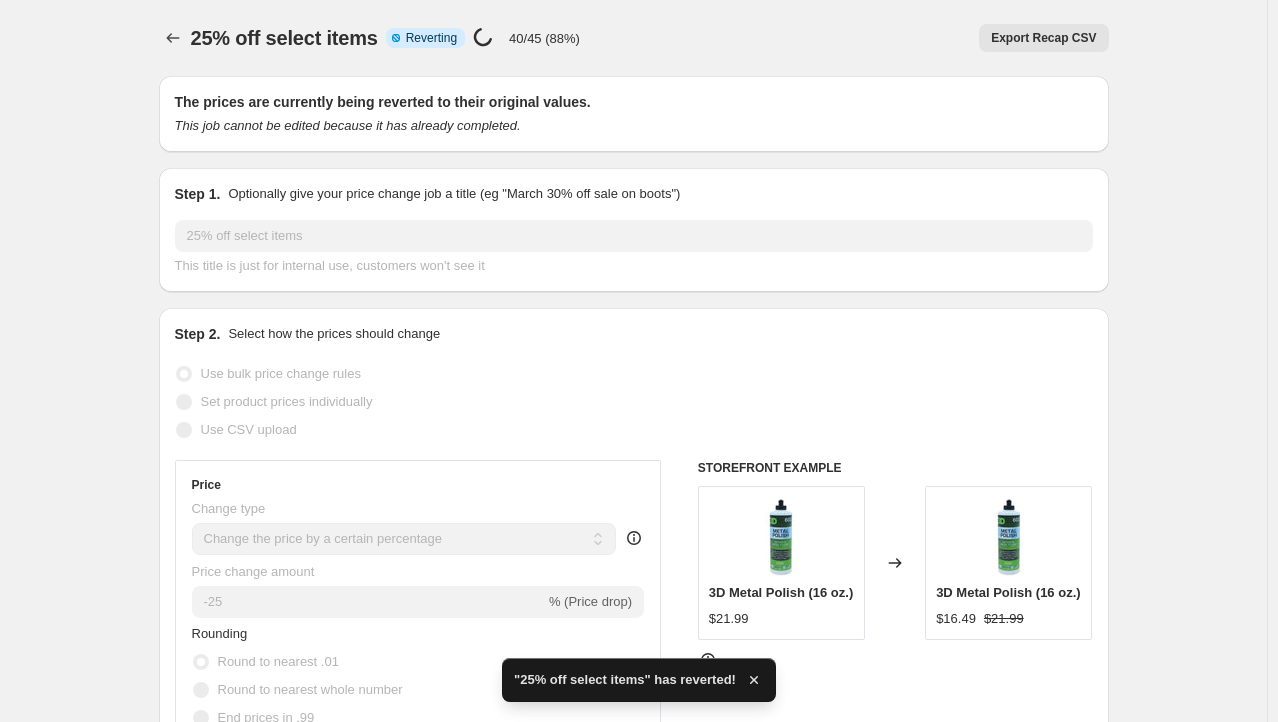 checkbox on "true" 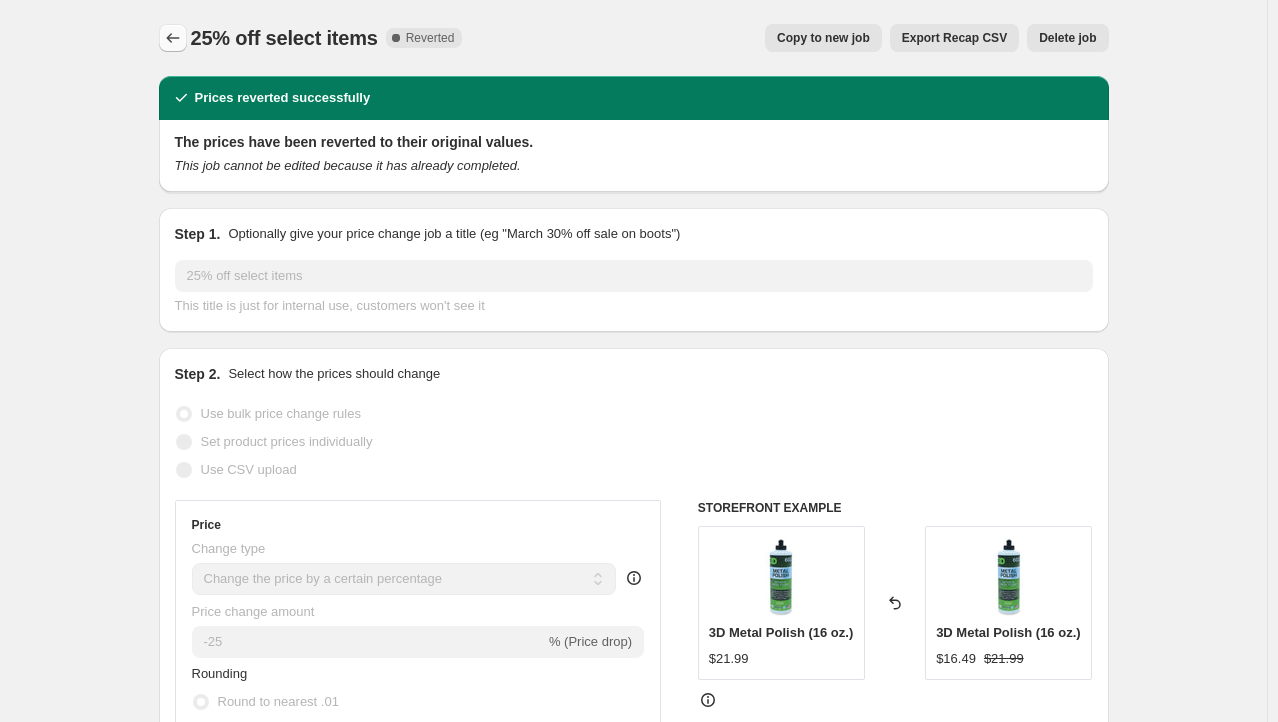 click 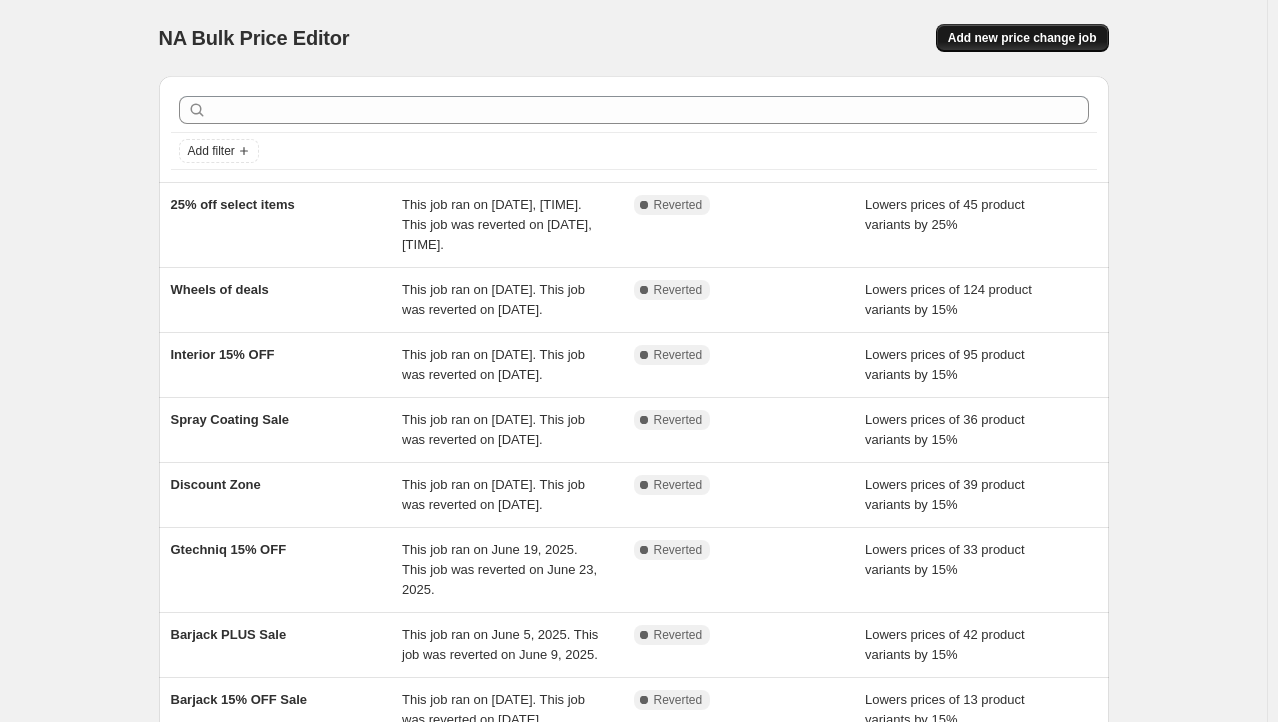 click on "Add new price change job" at bounding box center (1022, 38) 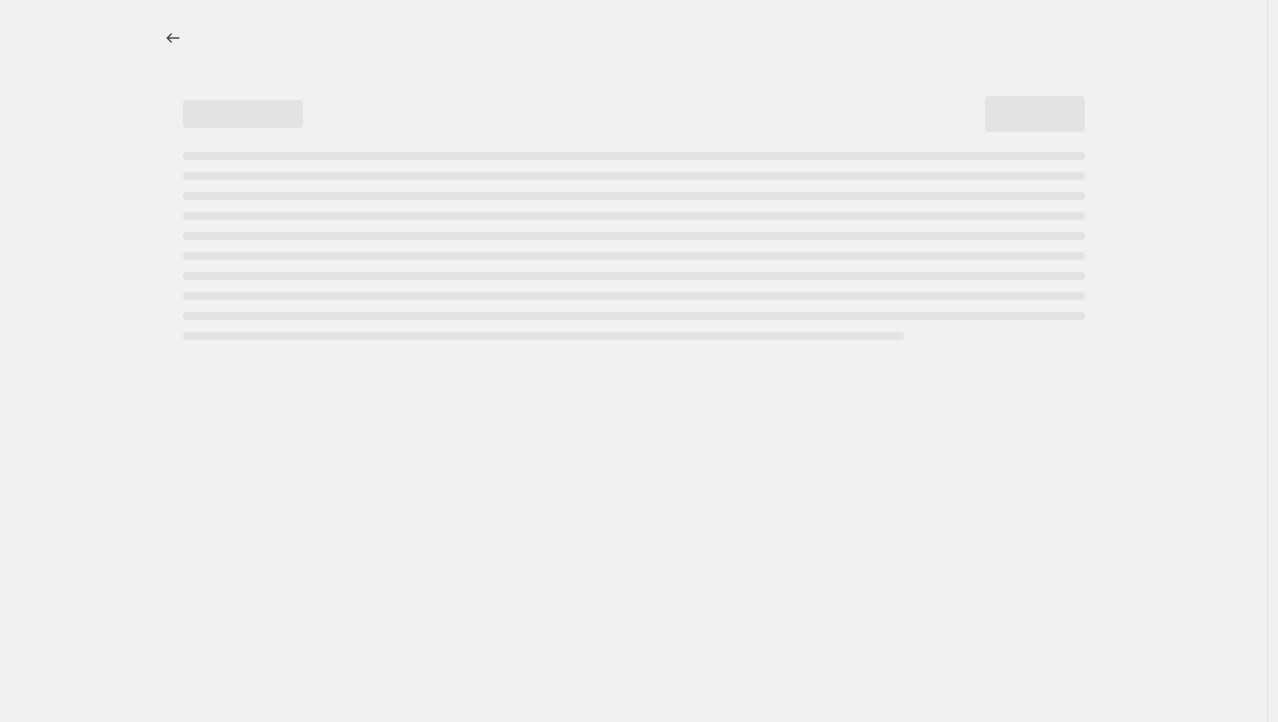select on "percentage" 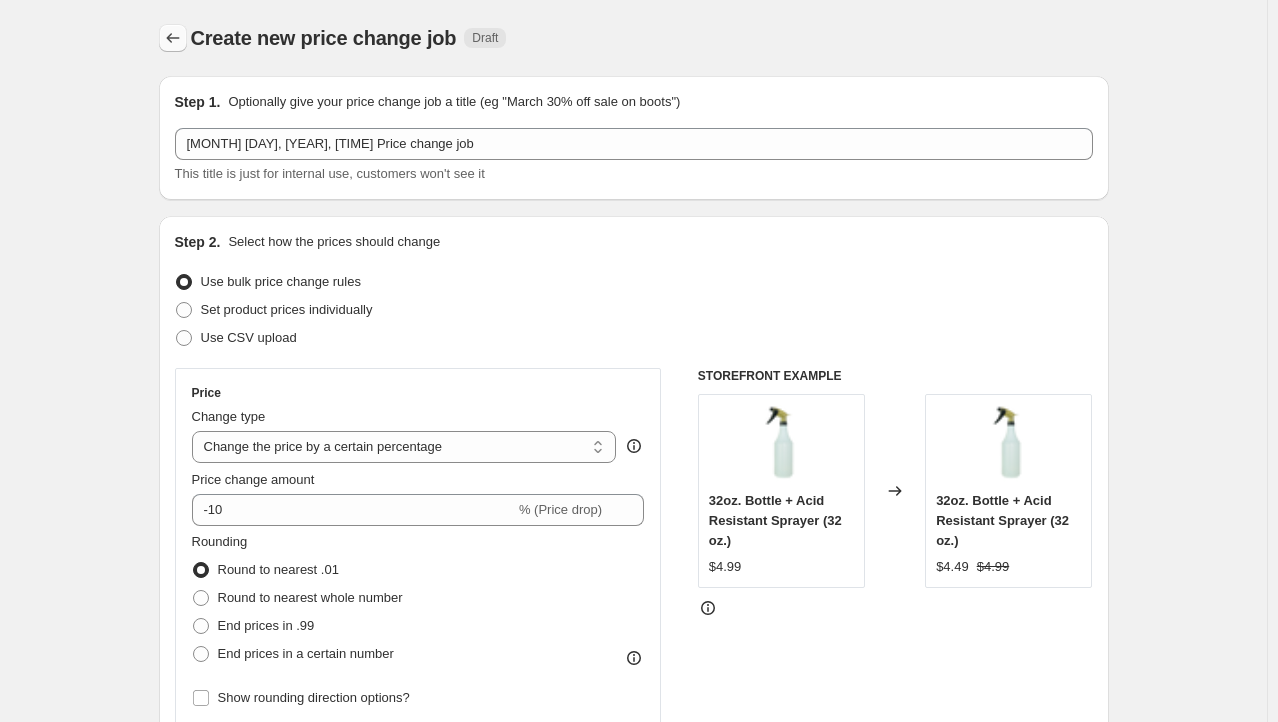 click 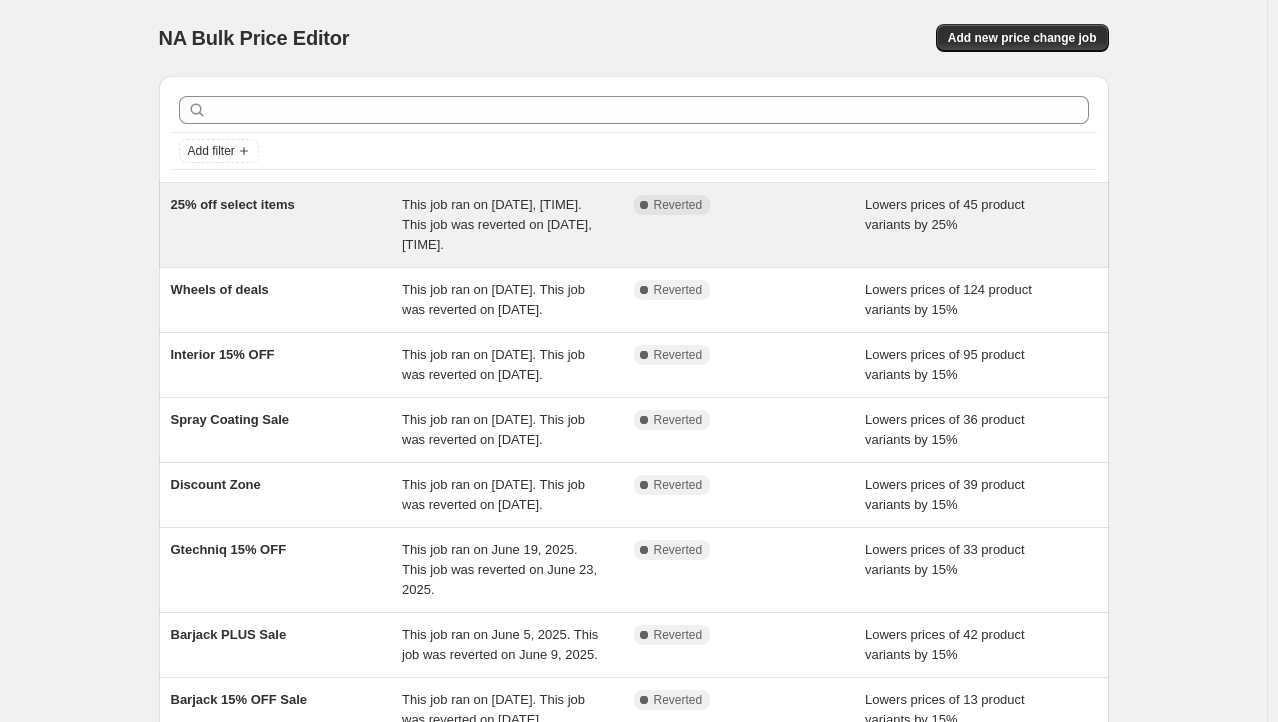click on "25% off select items" at bounding box center (287, 225) 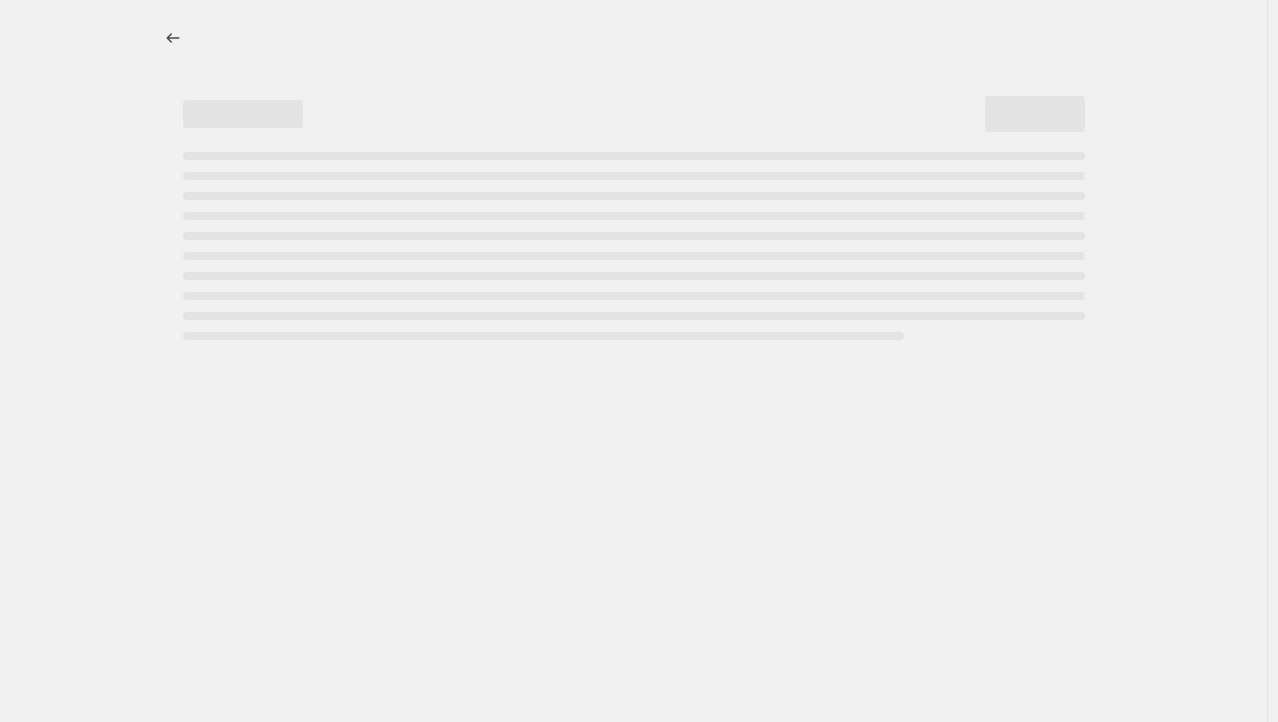 select on "percentage" 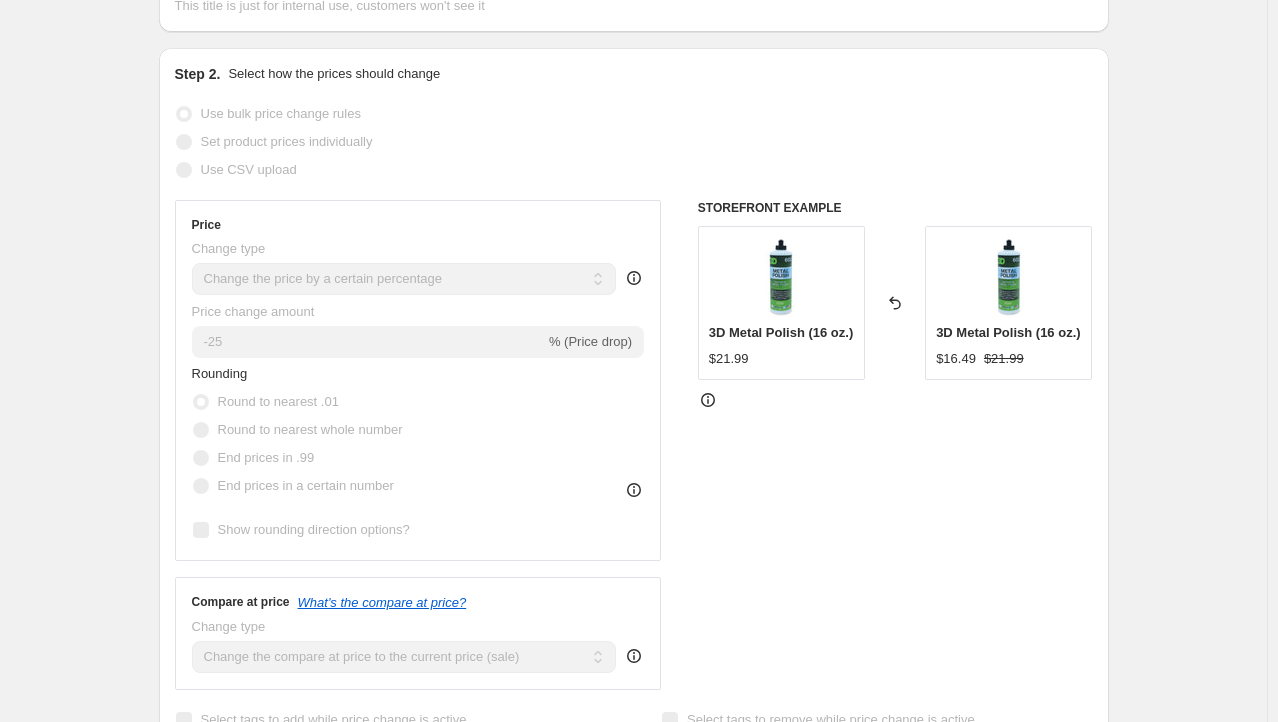 scroll, scrollTop: 0, scrollLeft: 0, axis: both 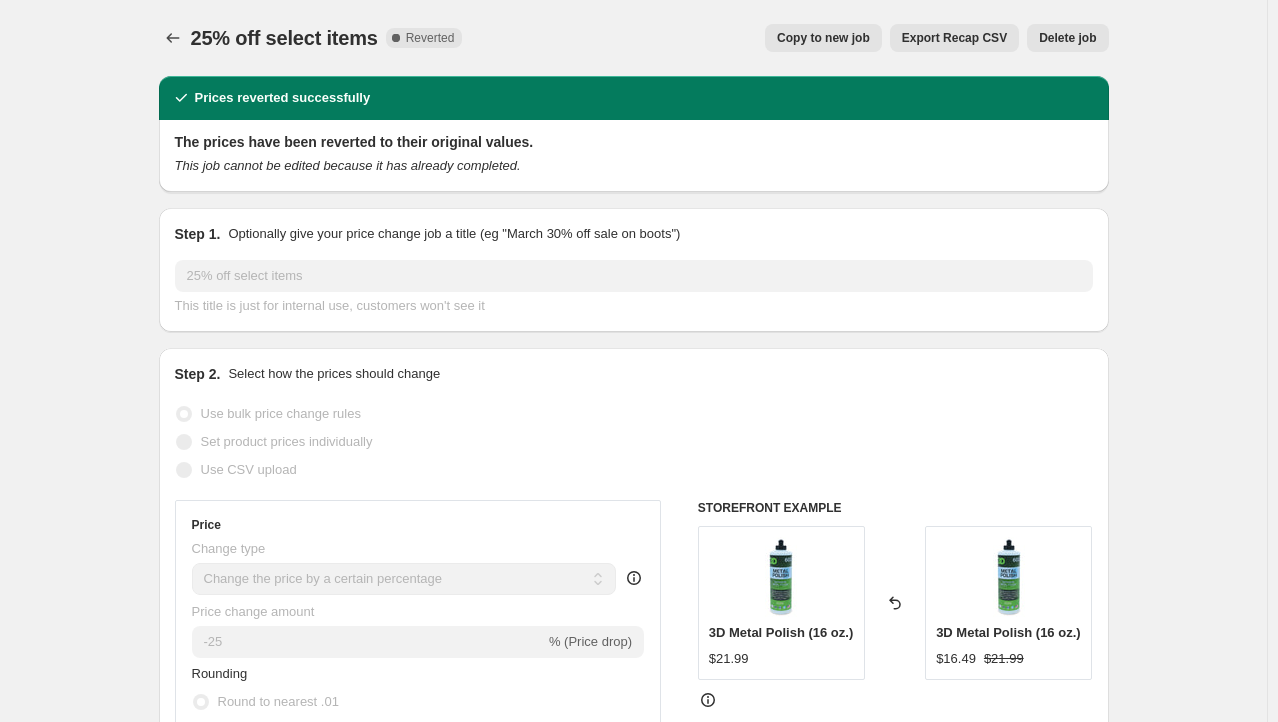 click on "Copy to new job" at bounding box center (823, 38) 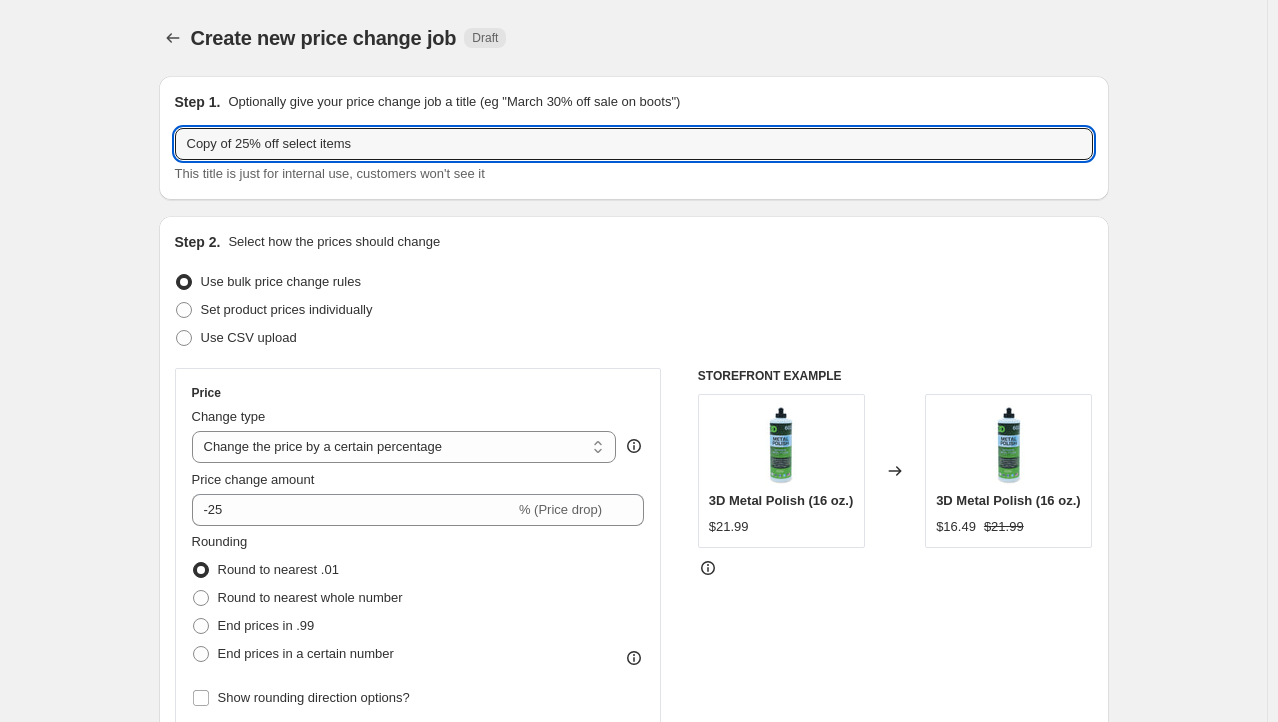 drag, startPoint x: 251, startPoint y: 142, endPoint x: -192, endPoint y: 146, distance: 443.01807 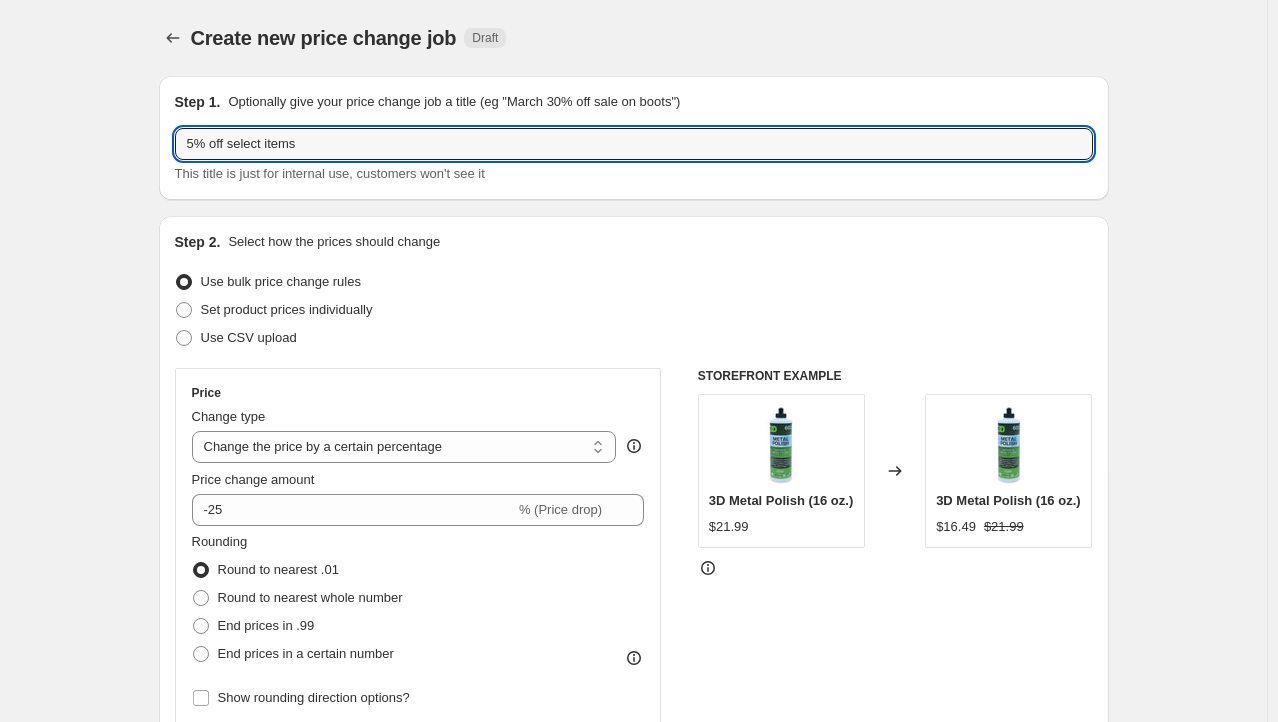 type on "5% off select items" 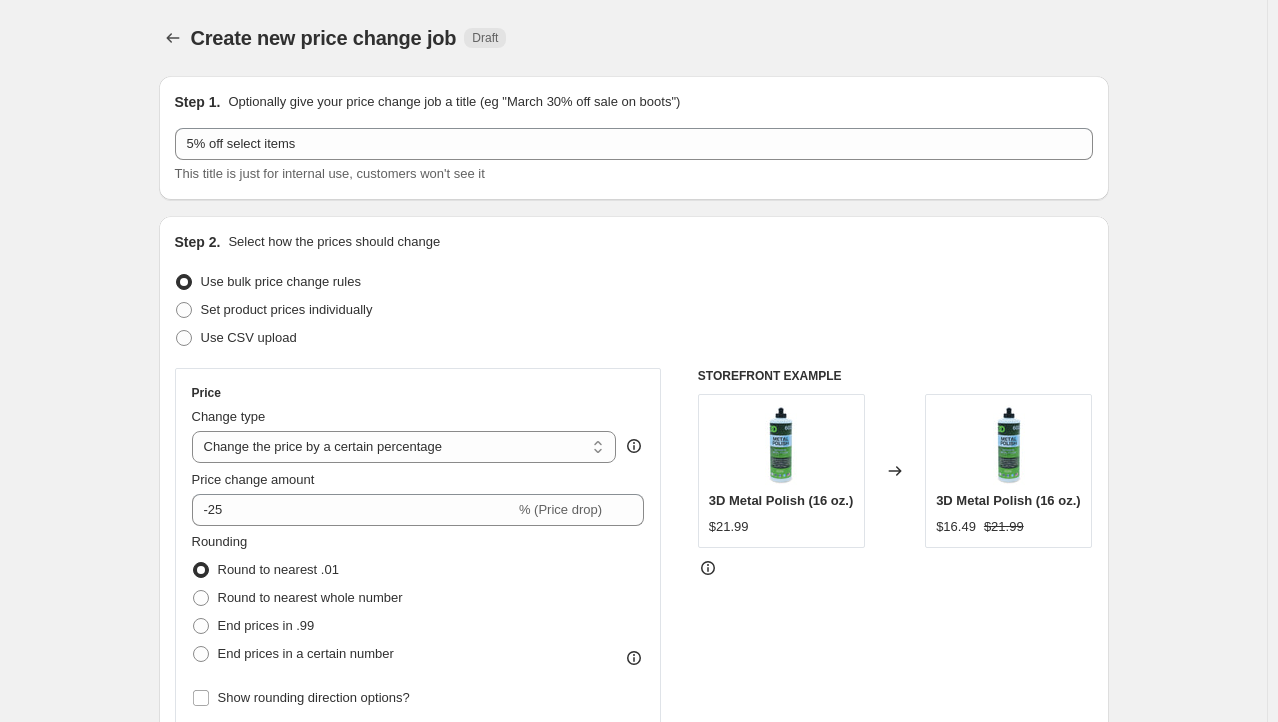 click on "Create new price change job. This page is ready Create new price change job Draft Step 1. Optionally give your price change job a title (eg "March 30% off sale on boots") 5% off select items This title is just for internal use, customers won't see it Step 2. Select how the prices should change Use bulk price change rules Set product prices individually Use CSV upload Price Change type Change the price to a certain amount Change the price by a certain amount Change the price by a certain percentage Change the price to the current compare at price (price before sale) Change the price by a certain amount relative to the compare at price Change the price by a certain percentage relative to the compare at price Don't change the price Change the price by a certain percentage relative to the cost per item Change price to certain cost margin Change the price by a certain percentage Price change amount -25 % (Price drop) Rounding Round to nearest .01 Round to nearest whole number End prices in .99 Compare at price" at bounding box center [633, 1112] 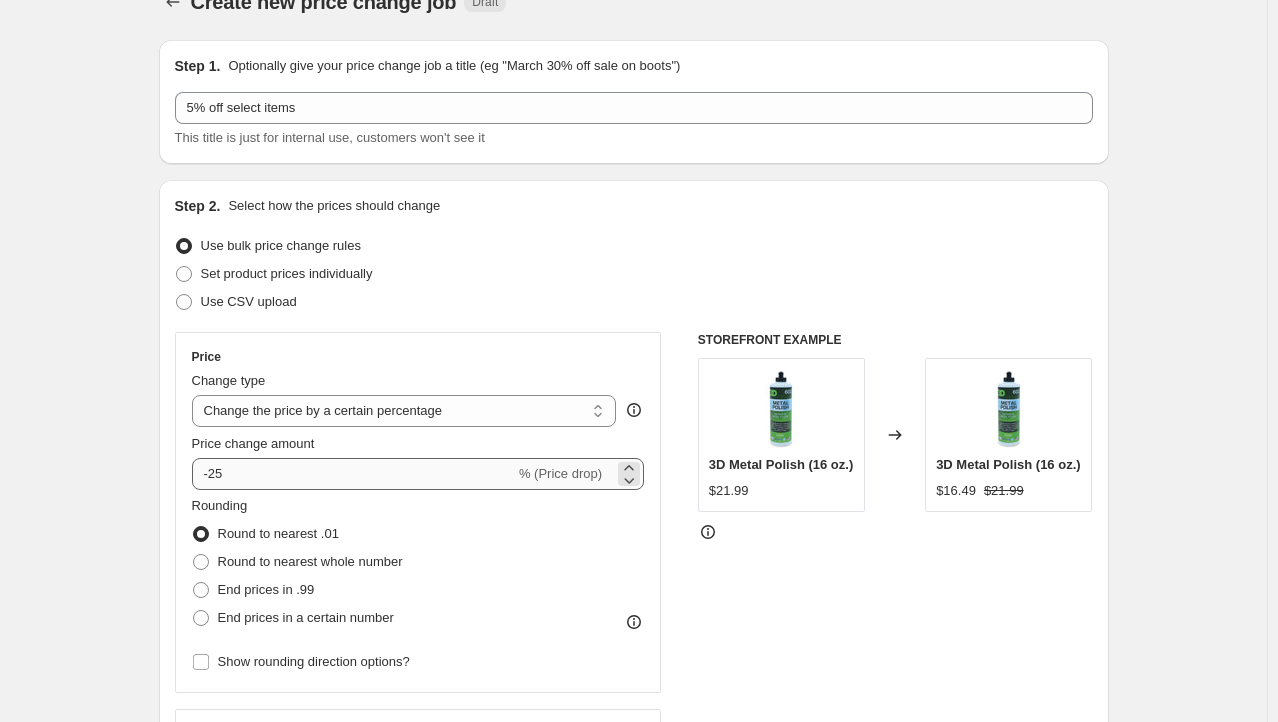 scroll, scrollTop: 100, scrollLeft: 0, axis: vertical 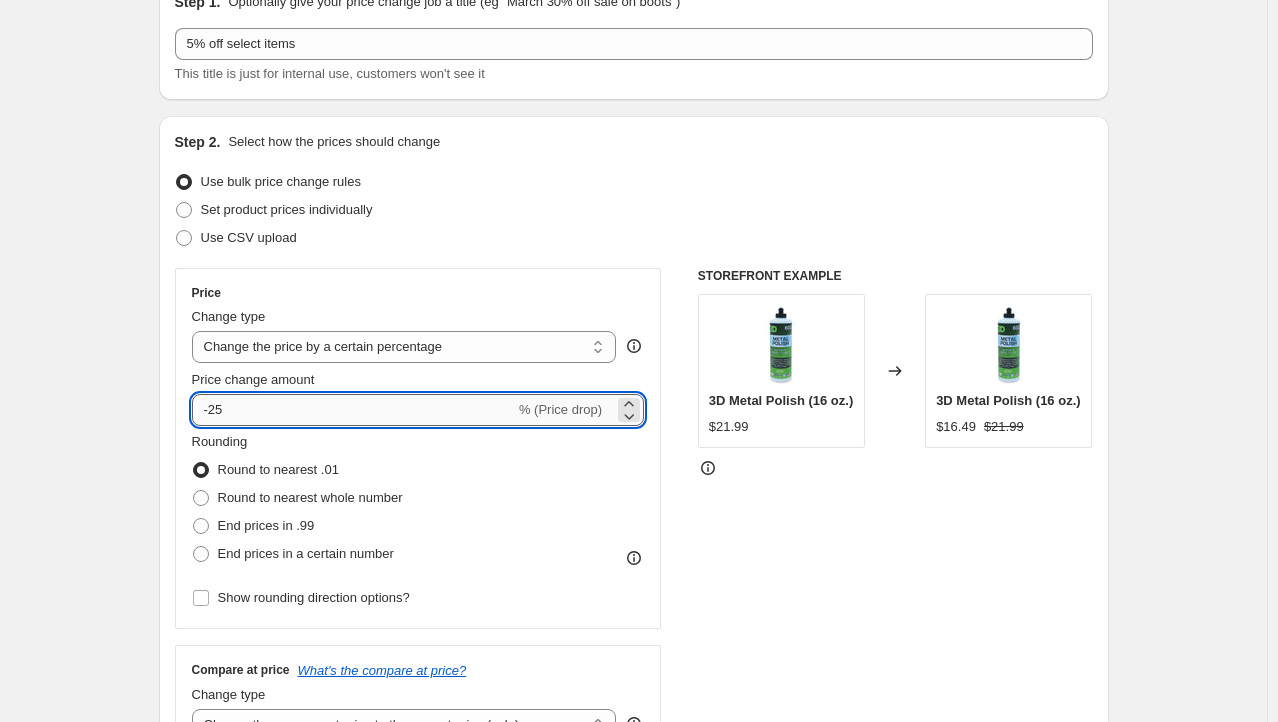 click on "-25" at bounding box center [353, 410] 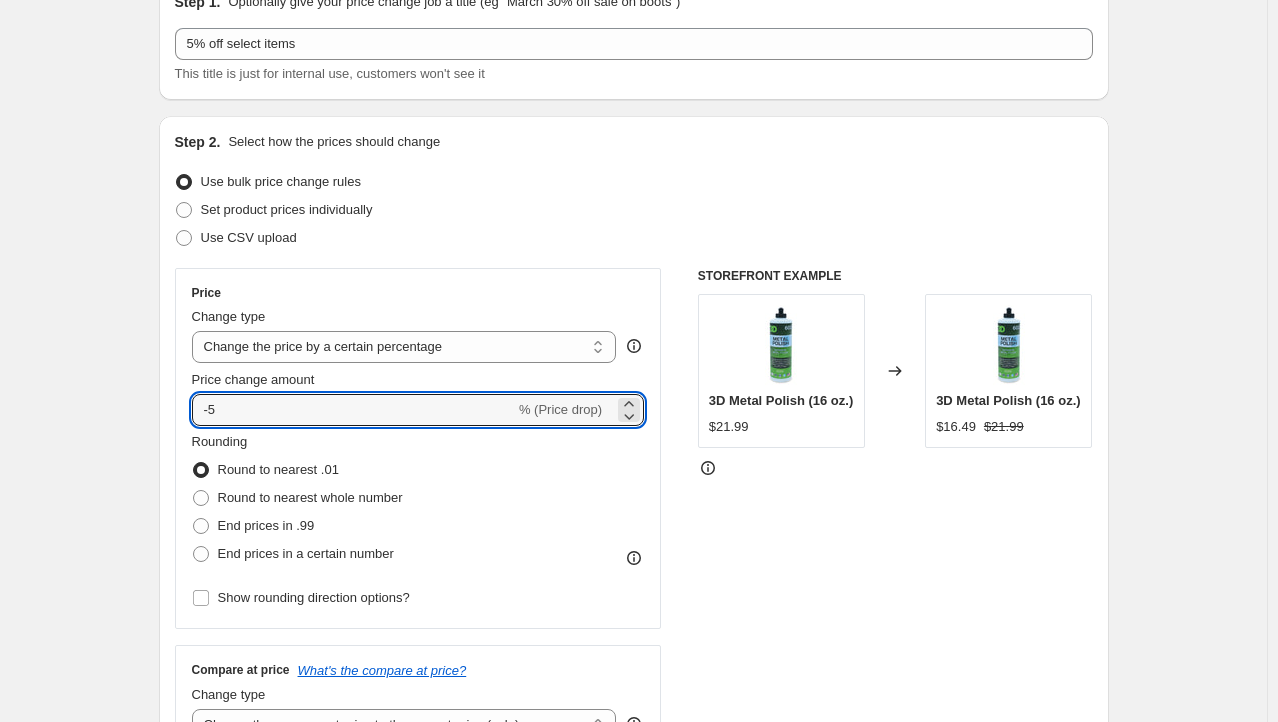 type on "-5" 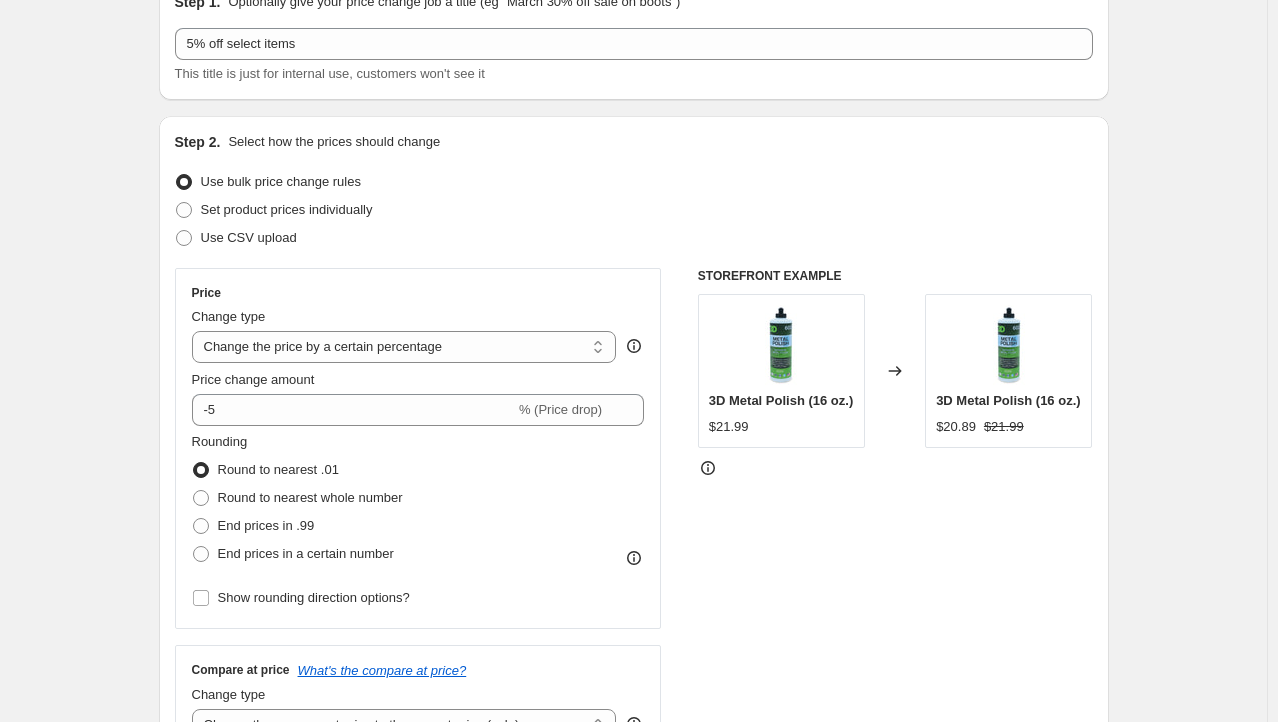 click on "Create new price change job. This page is ready Create new price change job Draft Step 1. Optionally give your price change job a title (eg "March 30% off sale on boots") 5% off select items This title is just for internal use, customers won't see it Step 2. Select how the prices should change Use bulk price change rules Set product prices individually Use CSV upload Price Change type Change the price to a certain amount Change the price by a certain amount Change the price by a certain percentage Change the price to the current compare at price (price before sale) Change the price by a certain amount relative to the compare at price Change the price by a certain percentage relative to the compare at price Don't change the price Change the price by a certain percentage relative to the cost per item Change price to certain cost margin Change the price by a certain percentage Price change amount -5 % (Price drop) Rounding Round to nearest .01 Round to nearest whole number End prices in .99 Compare at price" at bounding box center (633, 1012) 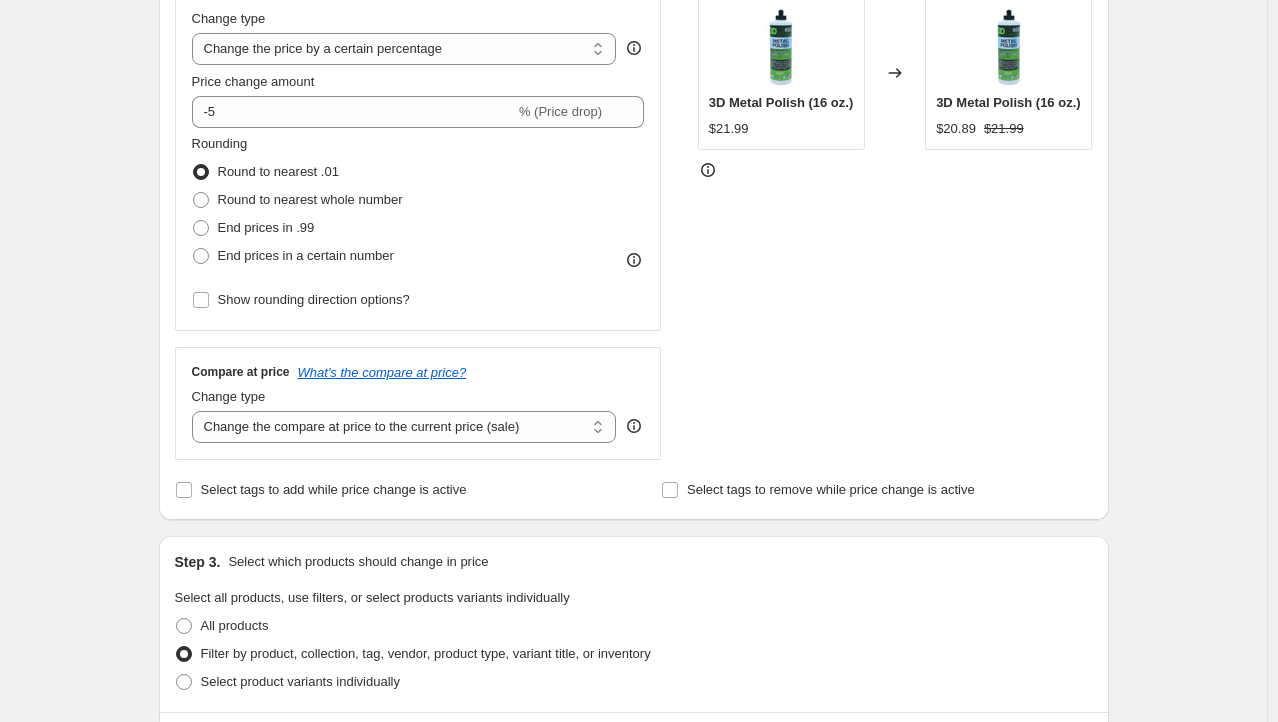 scroll, scrollTop: 0, scrollLeft: 0, axis: both 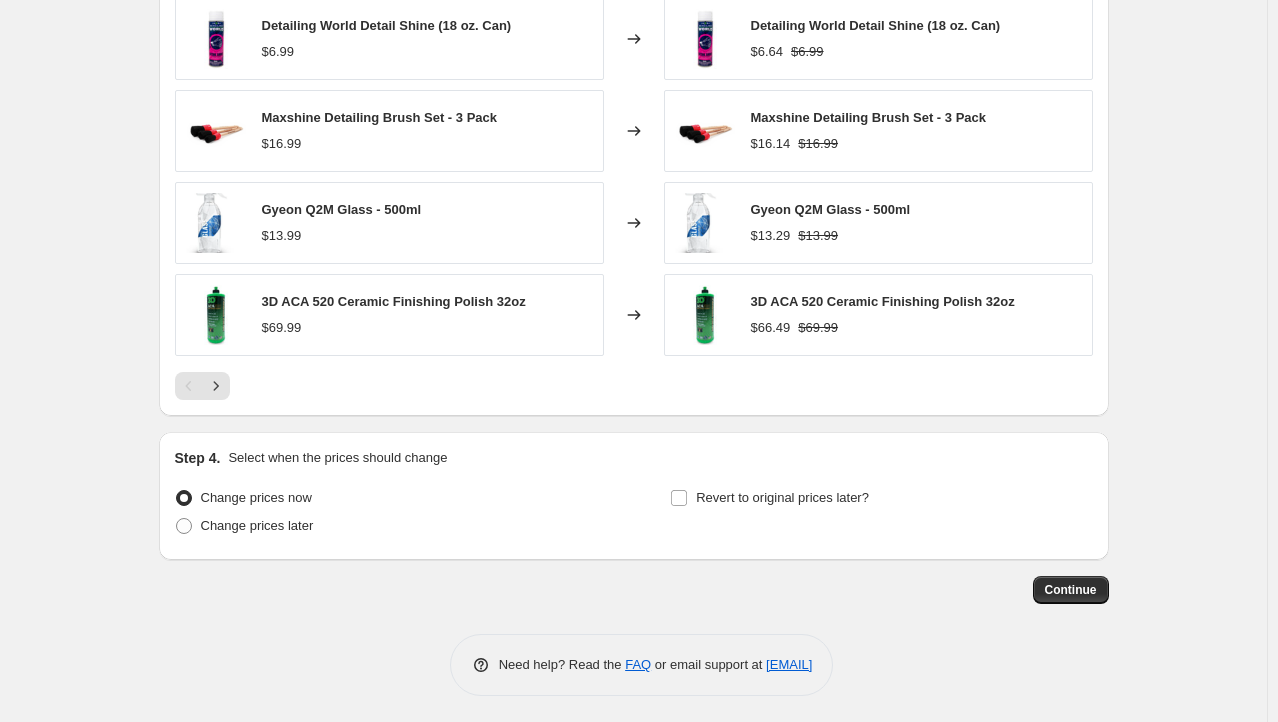 drag, startPoint x: 1497, startPoint y: 375, endPoint x: 1443, endPoint y: 814, distance: 442.30872 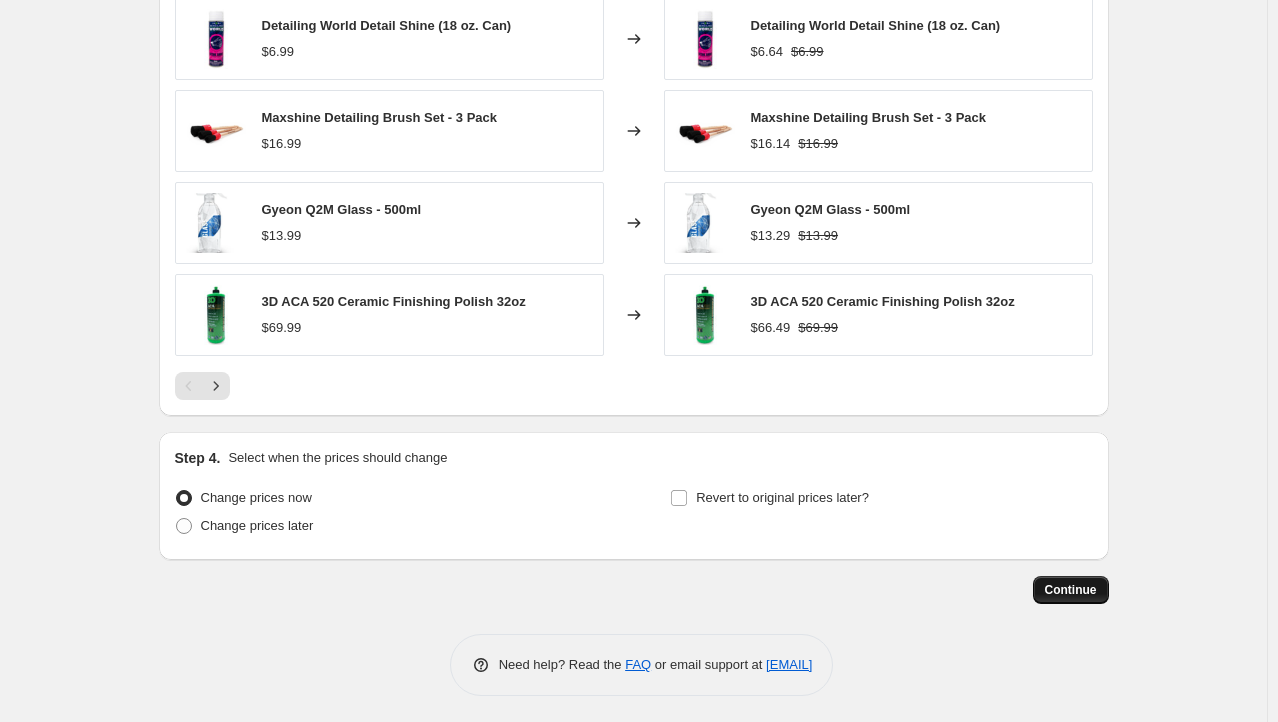 click on "Continue" at bounding box center (1071, 590) 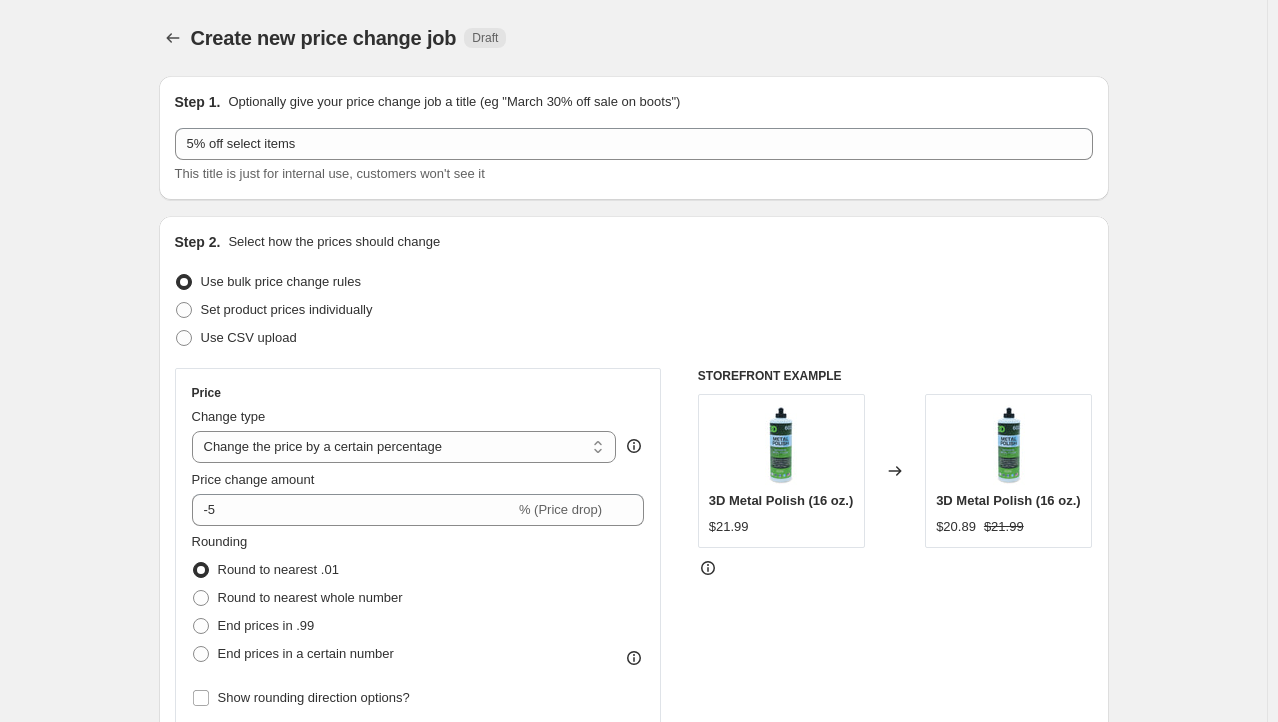 scroll, scrollTop: 1498, scrollLeft: 0, axis: vertical 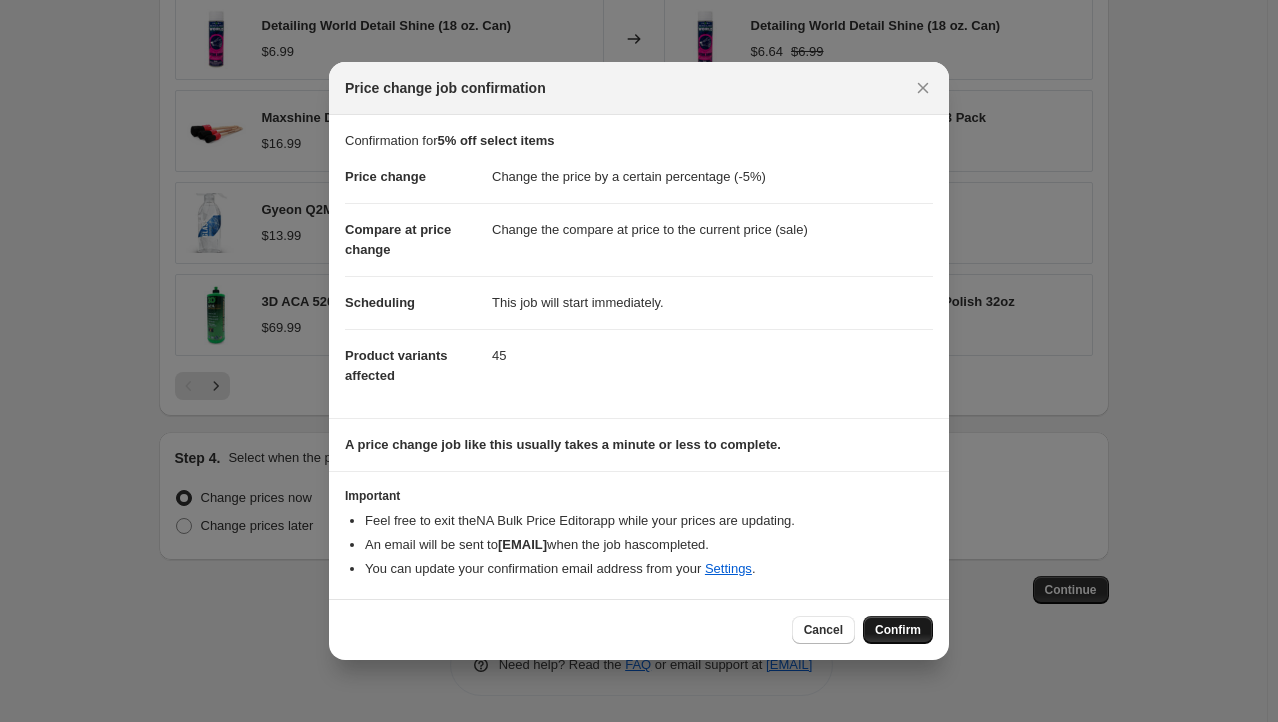 click on "Confirm" at bounding box center [898, 630] 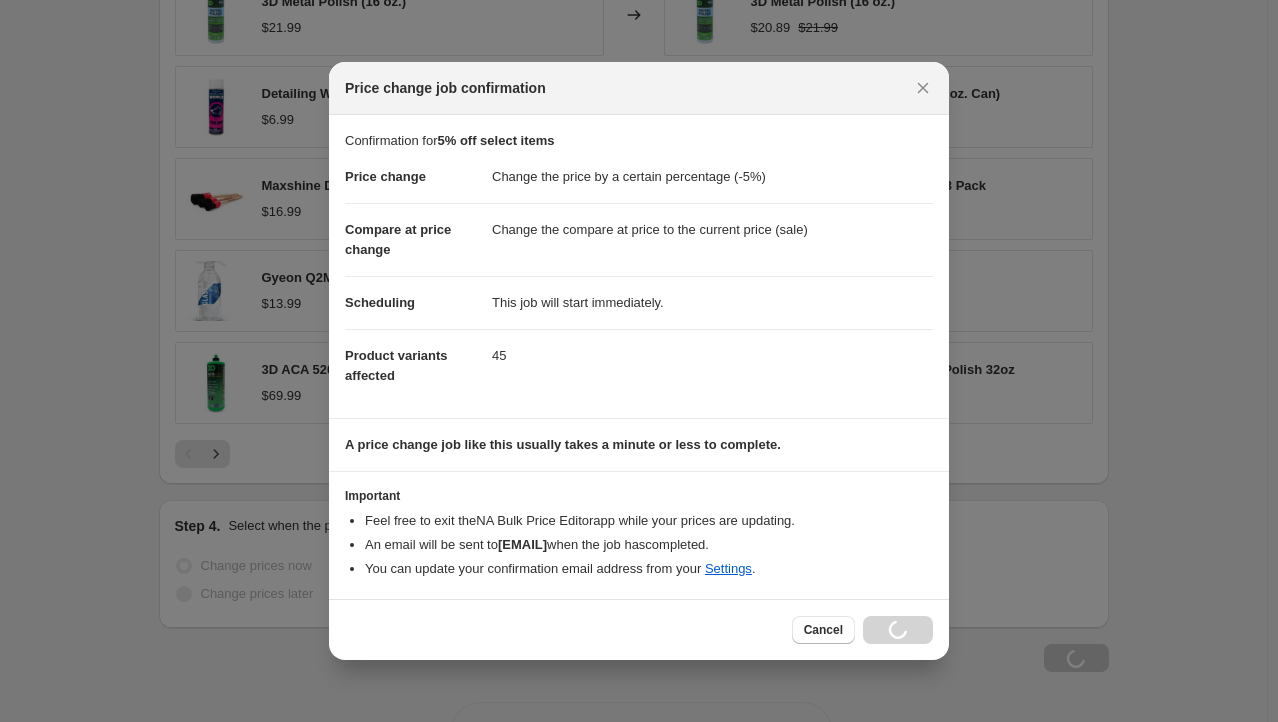 scroll, scrollTop: 1566, scrollLeft: 0, axis: vertical 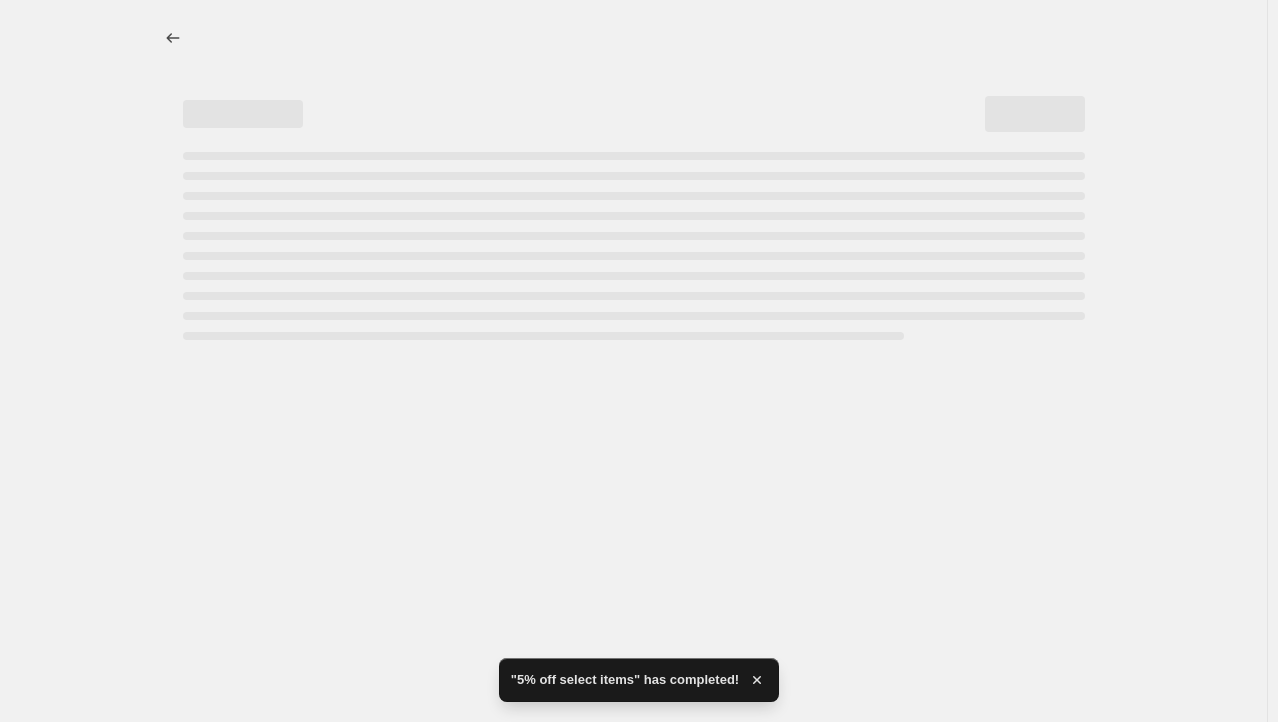 select on "percentage" 